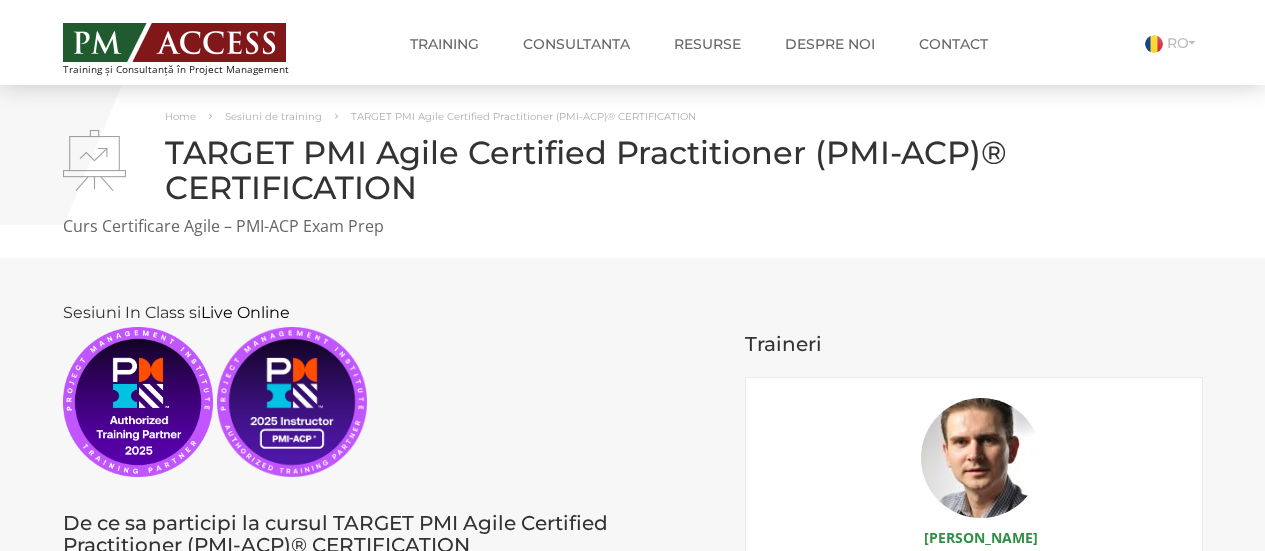 scroll, scrollTop: 101, scrollLeft: 0, axis: vertical 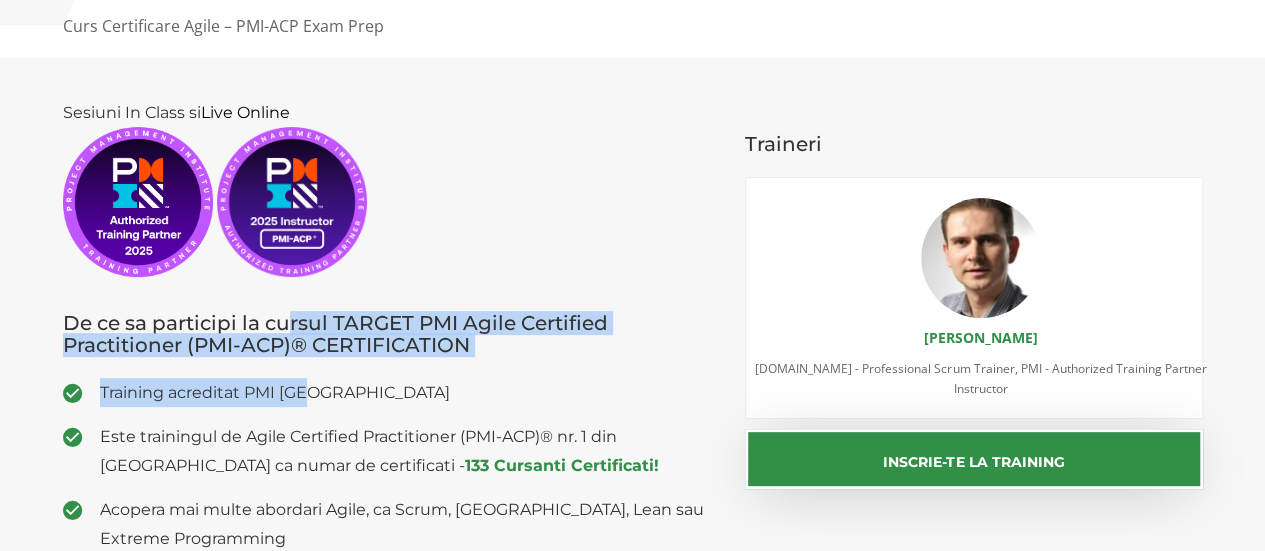 drag, startPoint x: 288, startPoint y: 327, endPoint x: 636, endPoint y: 366, distance: 350.17853 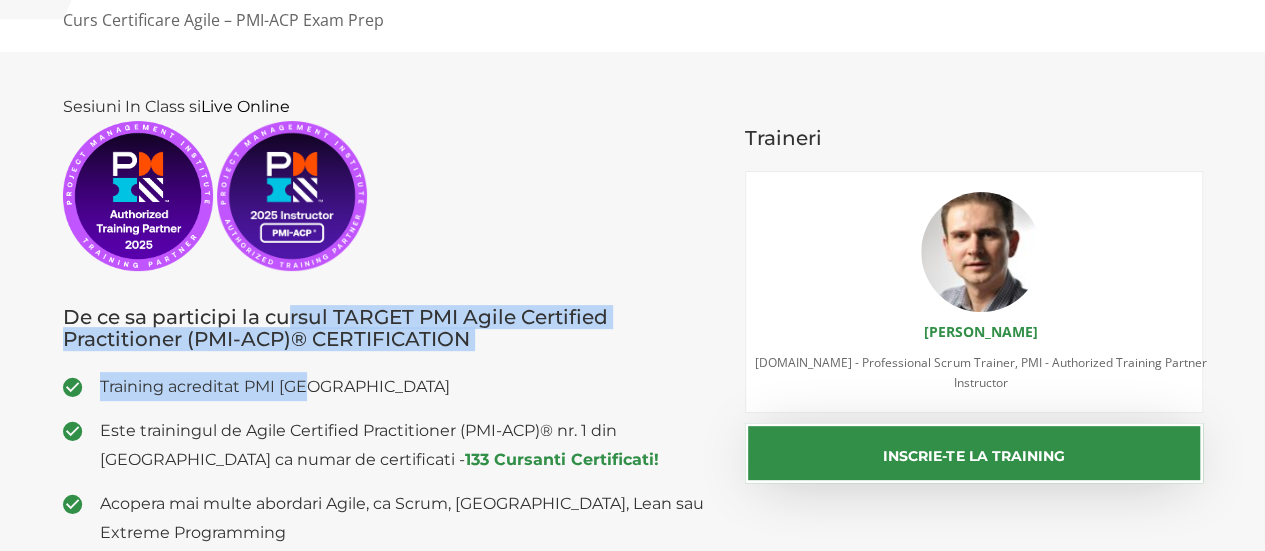 scroll, scrollTop: 300, scrollLeft: 0, axis: vertical 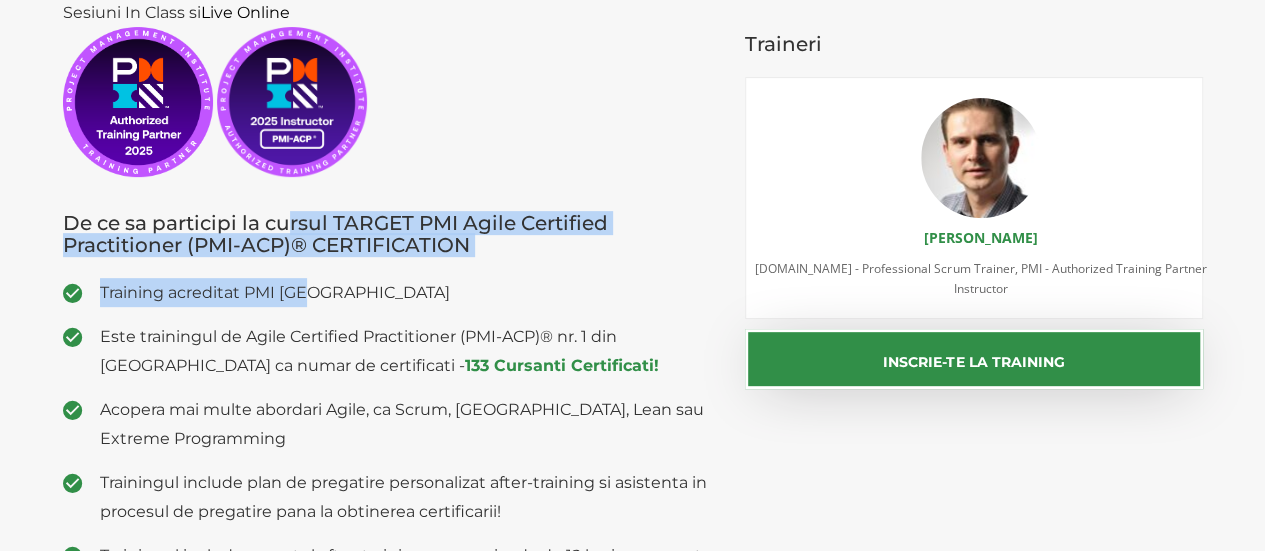 click on "Sesiuni In Class si  Live Online
De ce sa participi la cursul TARGET PMI Agile Certified Practitioner (PMI-ACP)® CERTIFICATION
Training acreditat PMI USA
Este trainingul de Agile Certified Practitioner (PMI-ACP)® nr. 1 din Romania ca numar de certificati -  133 Cursanti Certificati!
Acopera mai multe abordari Agile, ca Scrum, Kanban, Lean sau Extreme Programming
Trainingul include plan de pregatire personalizat after-training si asistenta in procesul de pregatire pana la obtinerea certificarii!
Trainingul include suportul after-training pe o perioada de 12 luni care consta in monitorizarea planului de pregatire, ajustarea lui in functie de punctele ce trebuie imbunatatite si raspunsuri la intrebari." at bounding box center [389, 379] 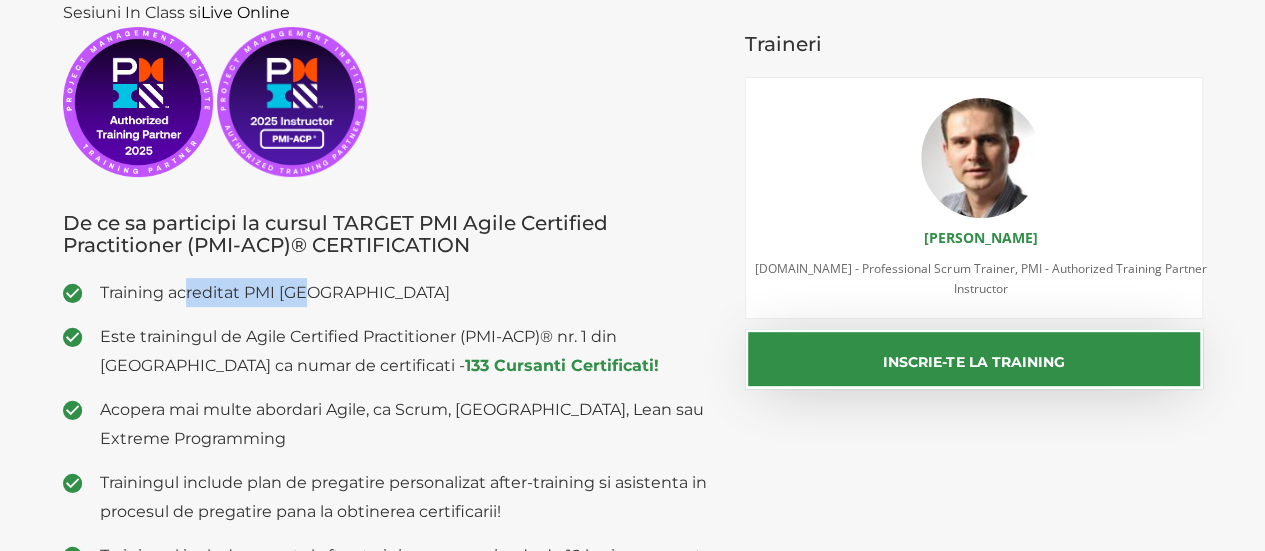 drag, startPoint x: 187, startPoint y: 293, endPoint x: 330, endPoint y: 294, distance: 143.0035 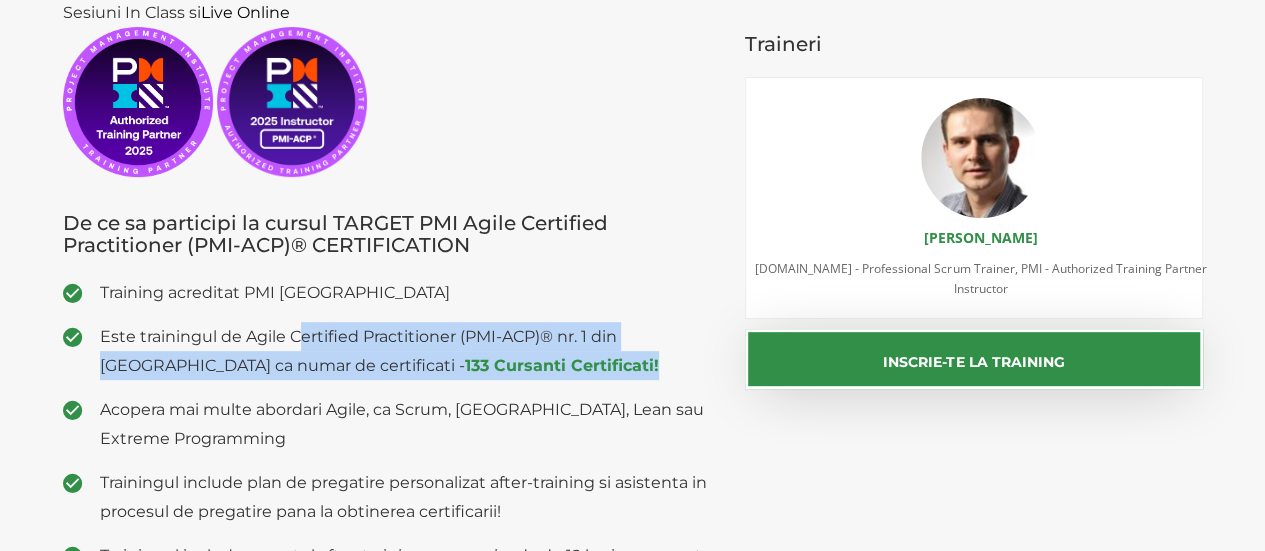 drag, startPoint x: 297, startPoint y: 337, endPoint x: 694, endPoint y: 363, distance: 397.85046 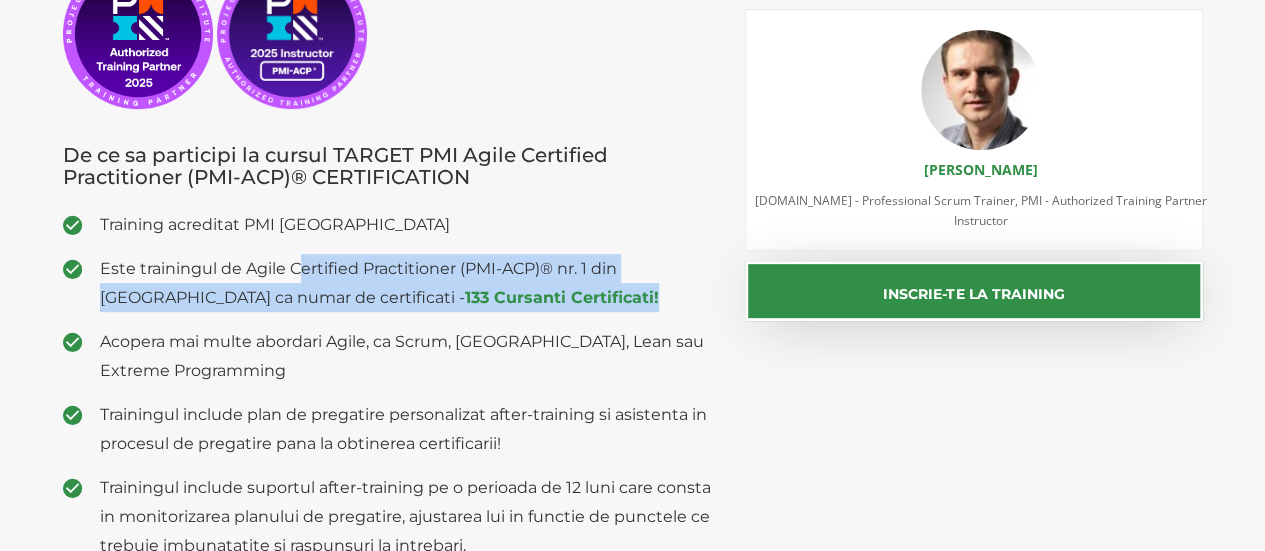 scroll, scrollTop: 400, scrollLeft: 0, axis: vertical 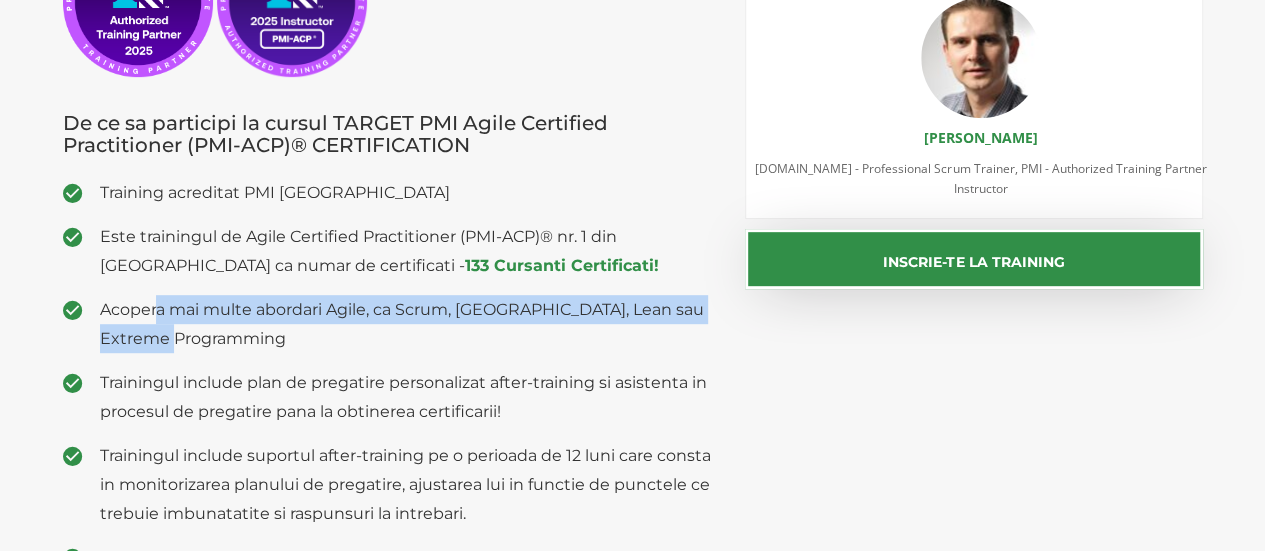 drag, startPoint x: 156, startPoint y: 317, endPoint x: 661, endPoint y: 336, distance: 505.3573 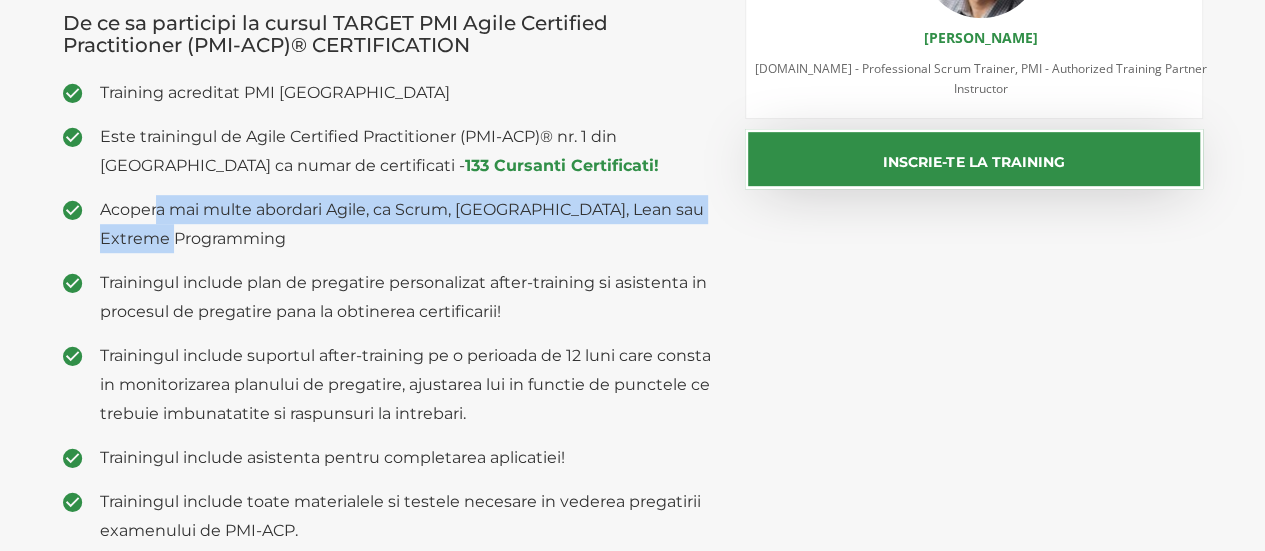 scroll, scrollTop: 600, scrollLeft: 0, axis: vertical 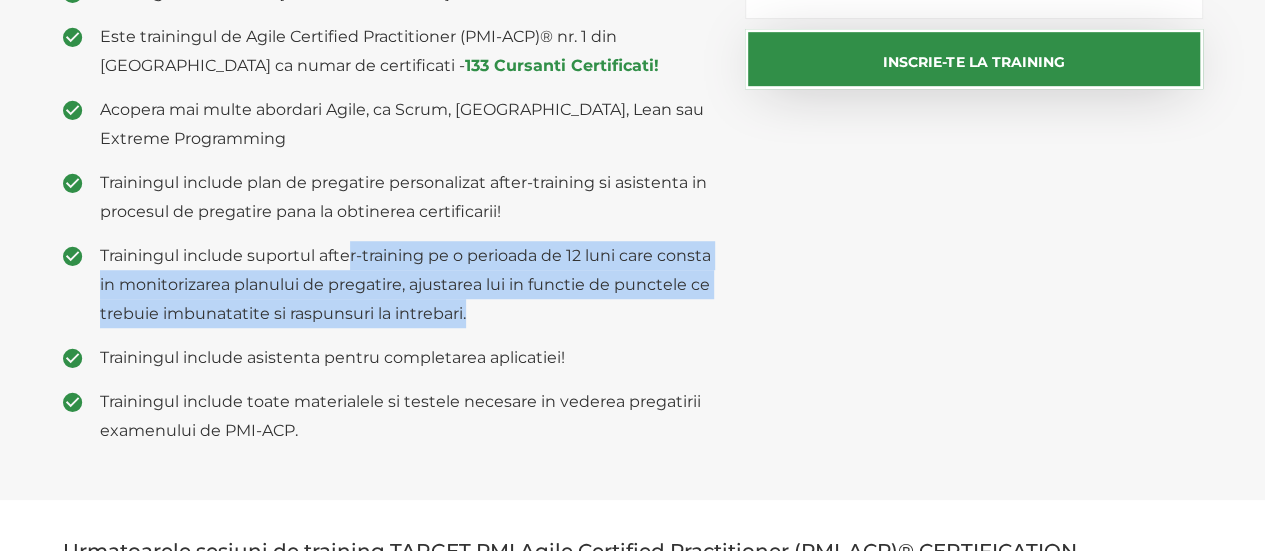 drag, startPoint x: 346, startPoint y: 256, endPoint x: 759, endPoint y: 313, distance: 416.91486 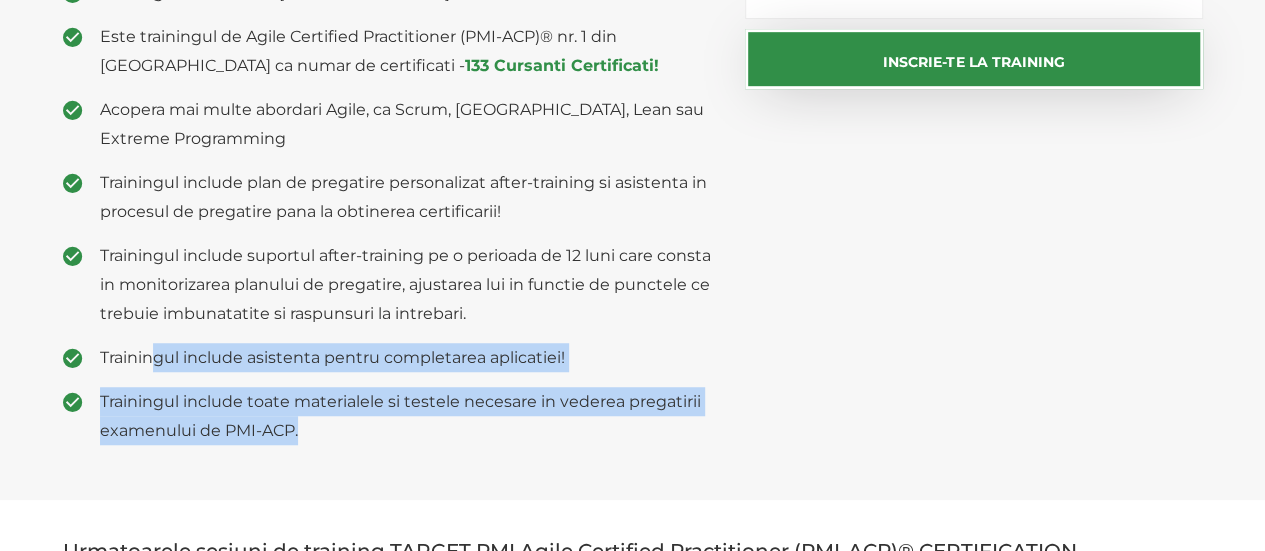 drag, startPoint x: 152, startPoint y: 357, endPoint x: 812, endPoint y: 418, distance: 662.8129 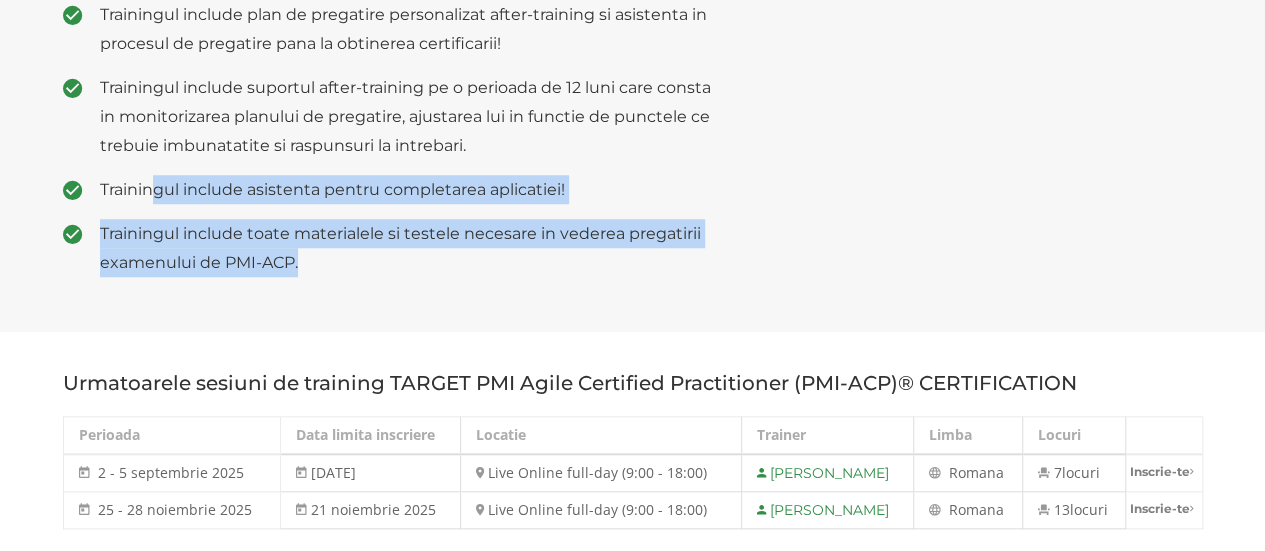 scroll, scrollTop: 800, scrollLeft: 0, axis: vertical 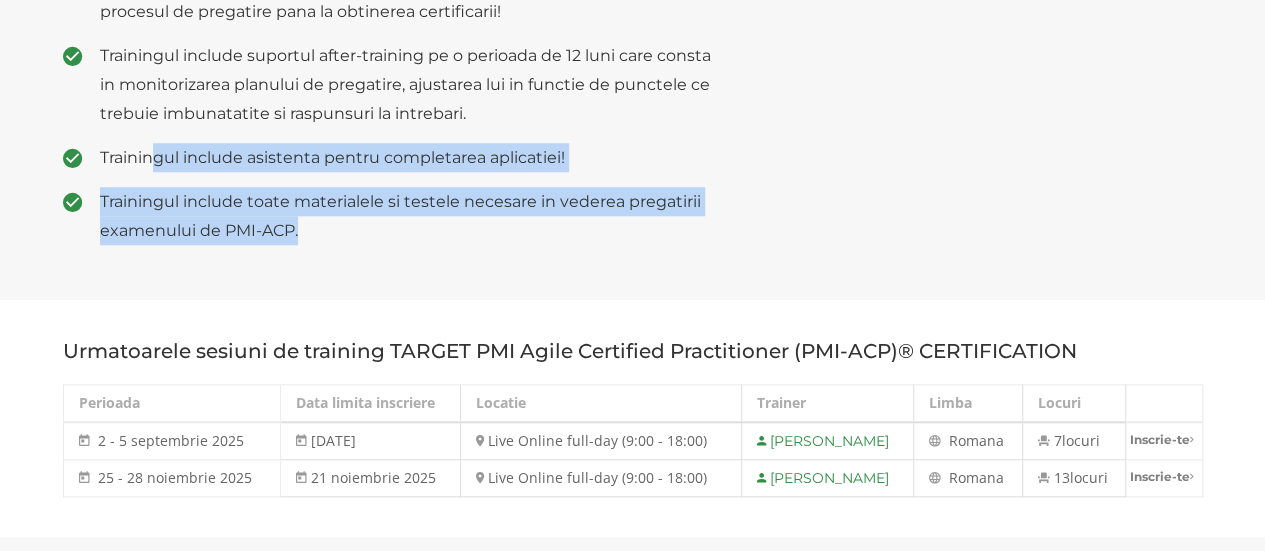 click on "Sesiuni In Class si  Live Online
De ce sa participi la cursul TARGET PMI Agile Certified Practitioner (PMI-ACP)® CERTIFICATION
Training acreditat PMI USA
Este trainingul de Agile Certified Practitioner (PMI-ACP)® nr. 1 din Romania ca numar de certificati -  133 Cursanti Certificati!
Acopera mai multe abordari Agile, ca Scrum, Kanban, Lean sau Extreme Programming
Trainingul include plan de pregatire personalizat after-training si asistenta in procesul de pregatire pana la obtinerea certificarii!
Trainingul include suportul after-training pe o perioada de 12 luni care consta in monitorizarea planului de pregatire, ajustarea lui in functie de punctele ce trebuie imbunatatite si raspunsuri la intrebari." at bounding box center (632, -121) 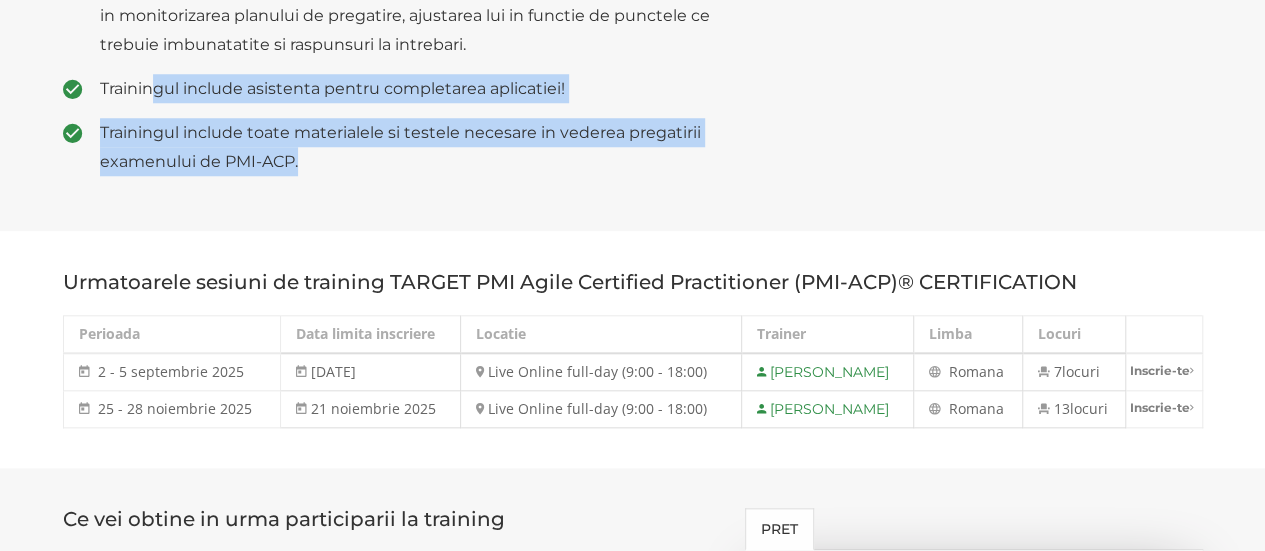 scroll, scrollTop: 900, scrollLeft: 0, axis: vertical 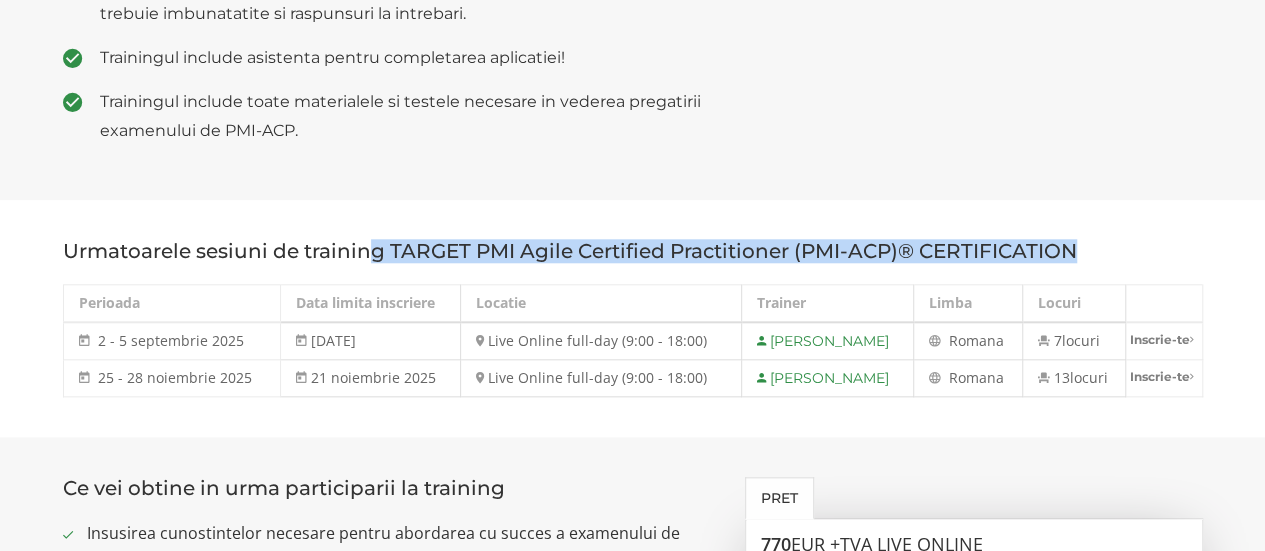 drag, startPoint x: 373, startPoint y: 252, endPoint x: 1110, endPoint y: 261, distance: 737.05493 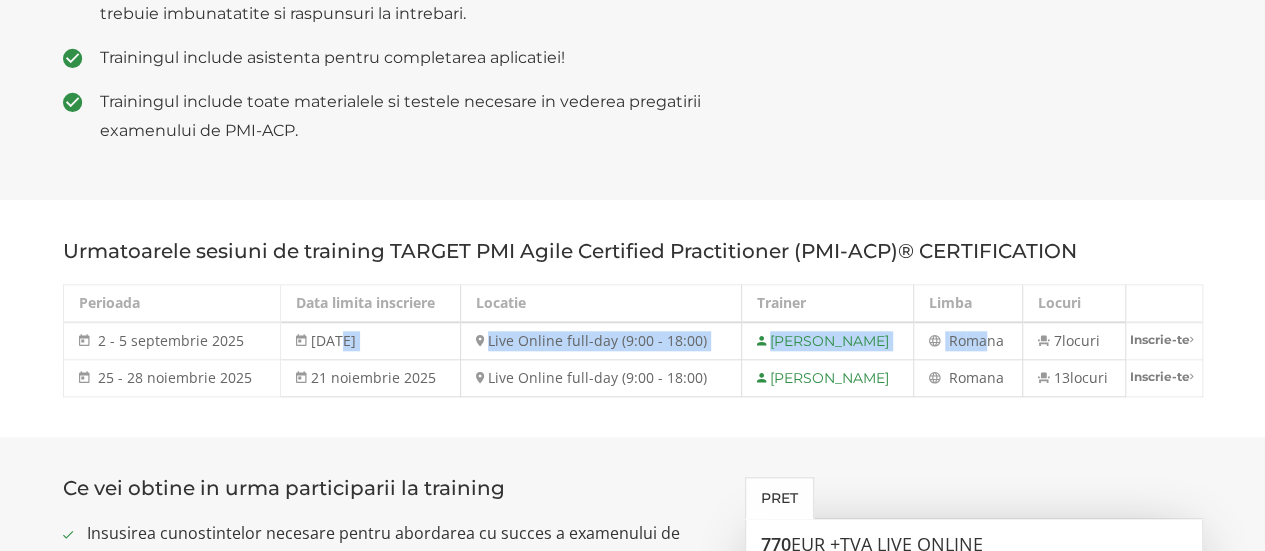 drag, startPoint x: 334, startPoint y: 343, endPoint x: 970, endPoint y: 346, distance: 636.0071 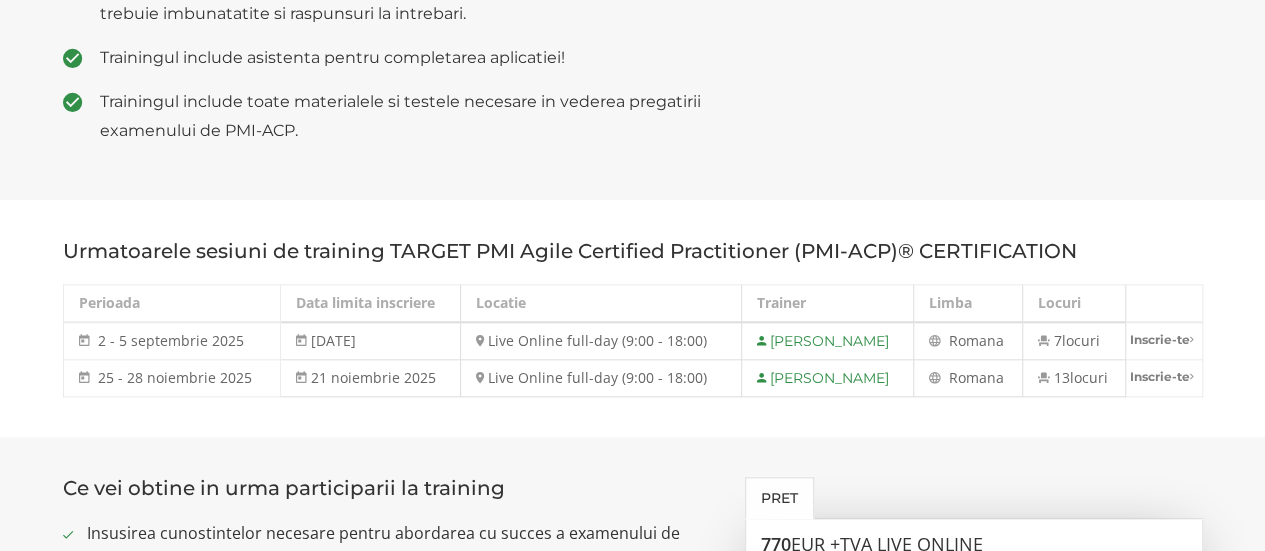 click on "Ce vei obtine in urma participarii la training
Insusirea cunostintelor necesare pentru abordarea cu succes a examenului de certificare PMI-ACP®
Acumularea unui numar de 28 de ore de instruire, suficient pentru indeplinirea conditiilor de eligibilitate pentru examenul PMI-ACP®, impuse de PMI®
Asistarea pentru pregatirea dosarului necesar inscrierii in programul de certificare PMI-ACP®
Aprofundarea uneltelor si tehnicilor, cunostintele si aptitudinile necesare pentru a coordona in mod eficient proiecte Agile
Un plan individual personalizat pentru trecerea examenului PMI-ACP
Suport 6 luni, dupa terminarea cursului - raspunsuri la intrebari pe email in maxim 48 de ore;" at bounding box center [632, 796] 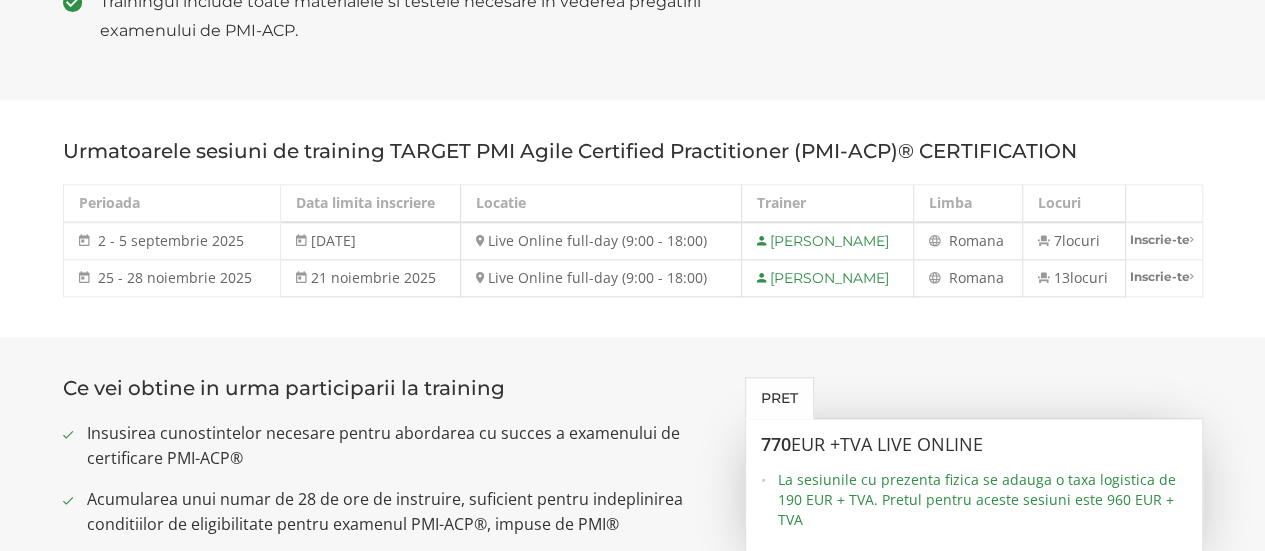 drag, startPoint x: 148, startPoint y: 385, endPoint x: 540, endPoint y: 392, distance: 392.0625 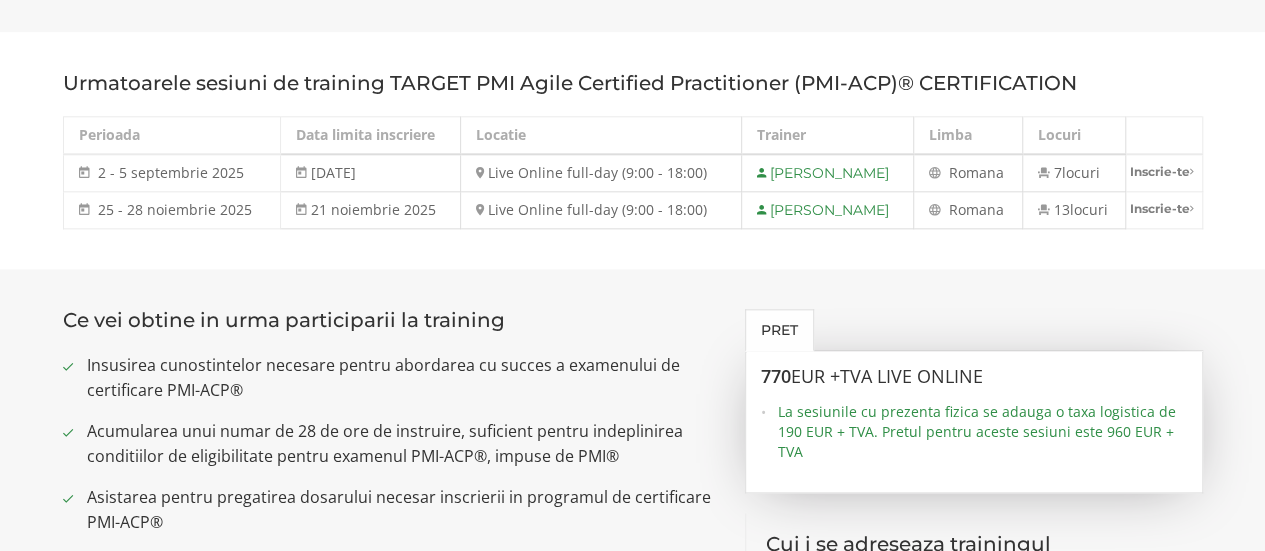 scroll, scrollTop: 1100, scrollLeft: 0, axis: vertical 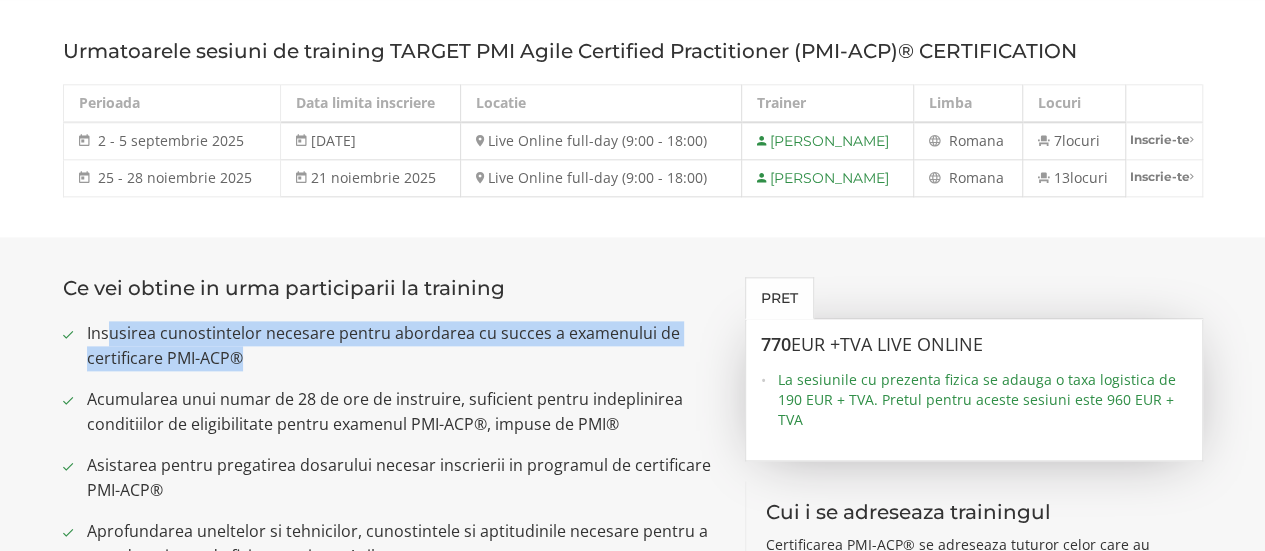 drag, startPoint x: 108, startPoint y: 333, endPoint x: 613, endPoint y: 354, distance: 505.43643 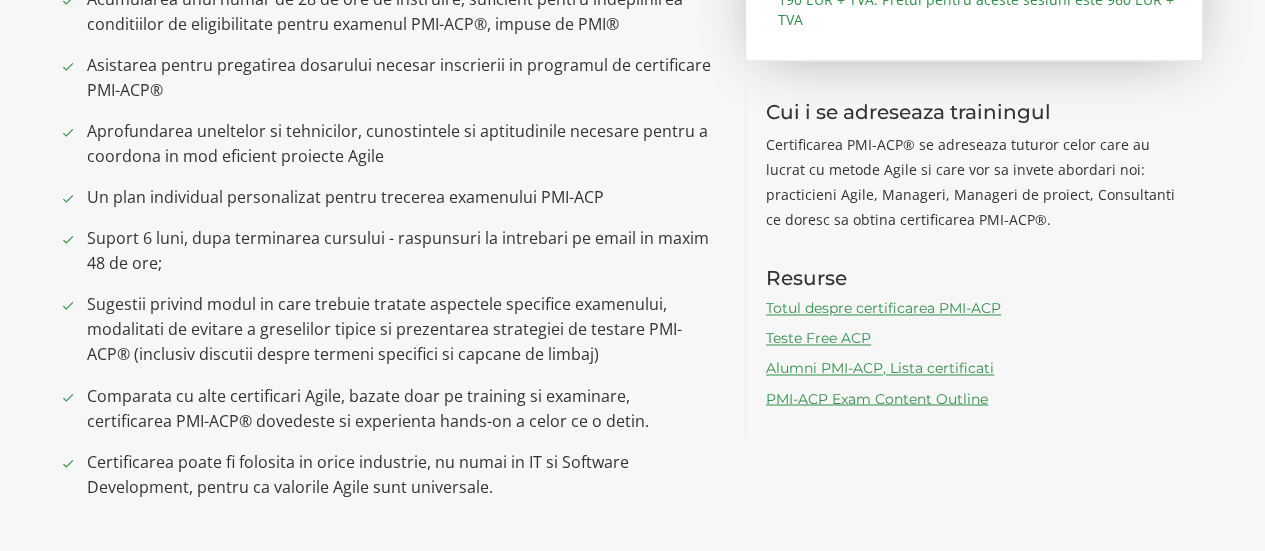 scroll, scrollTop: 1600, scrollLeft: 0, axis: vertical 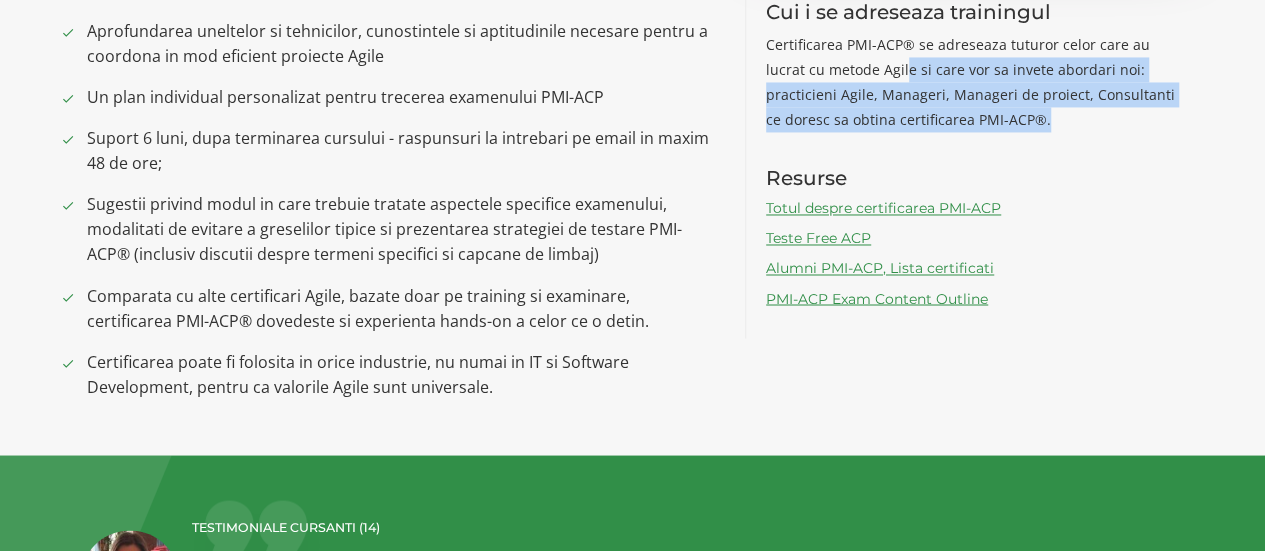 drag, startPoint x: 864, startPoint y: 58, endPoint x: 1182, endPoint y: 115, distance: 323.0681 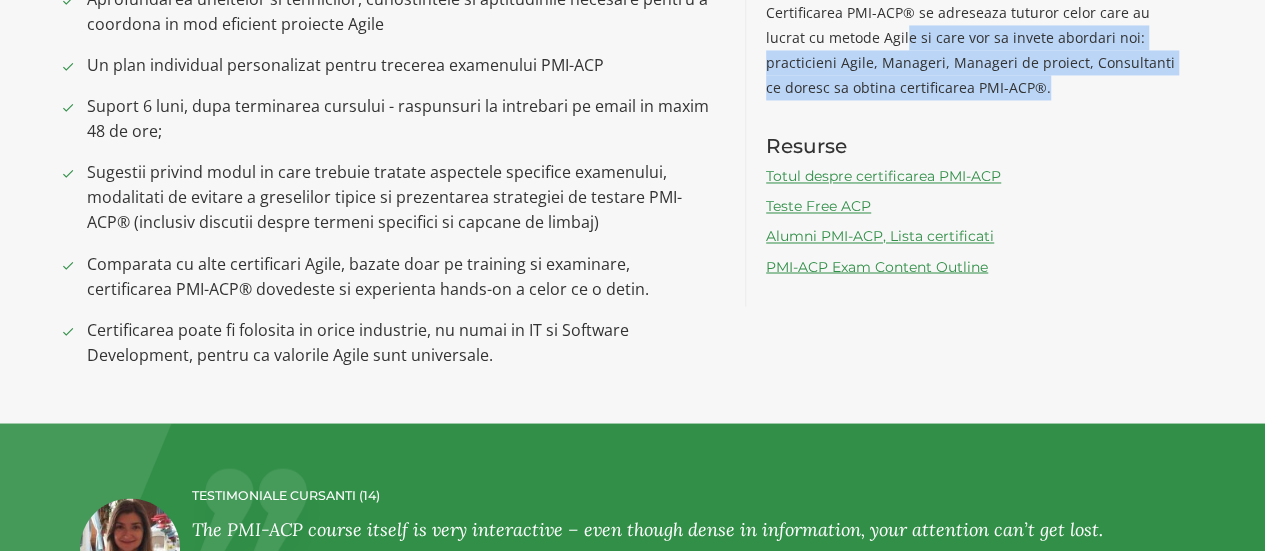 scroll, scrollTop: 1600, scrollLeft: 0, axis: vertical 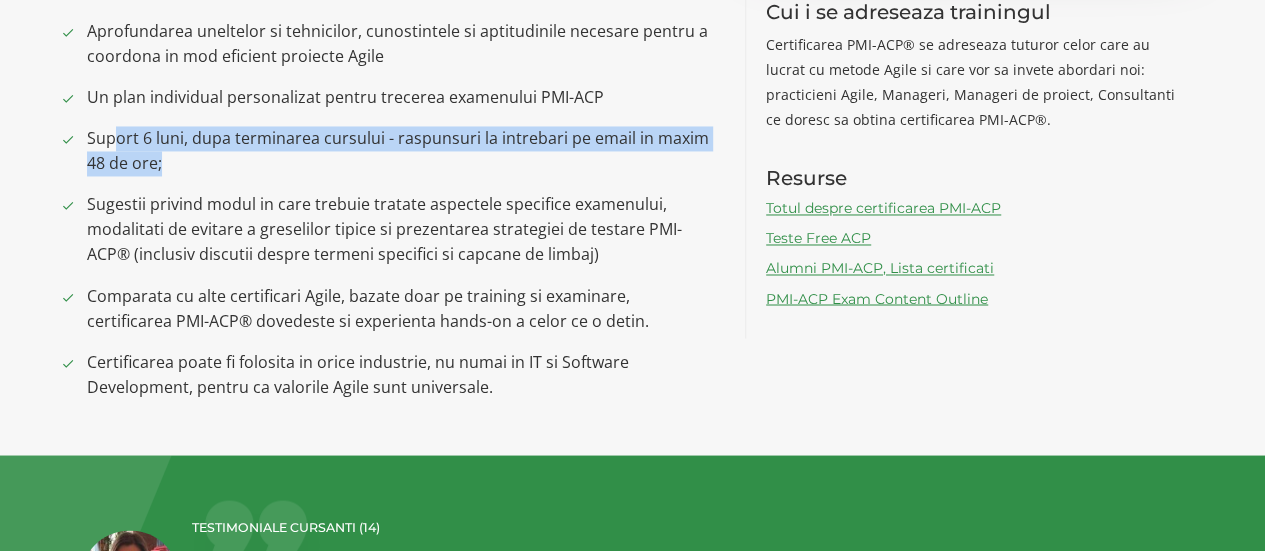 drag, startPoint x: 118, startPoint y: 143, endPoint x: 718, endPoint y: 162, distance: 600.3008 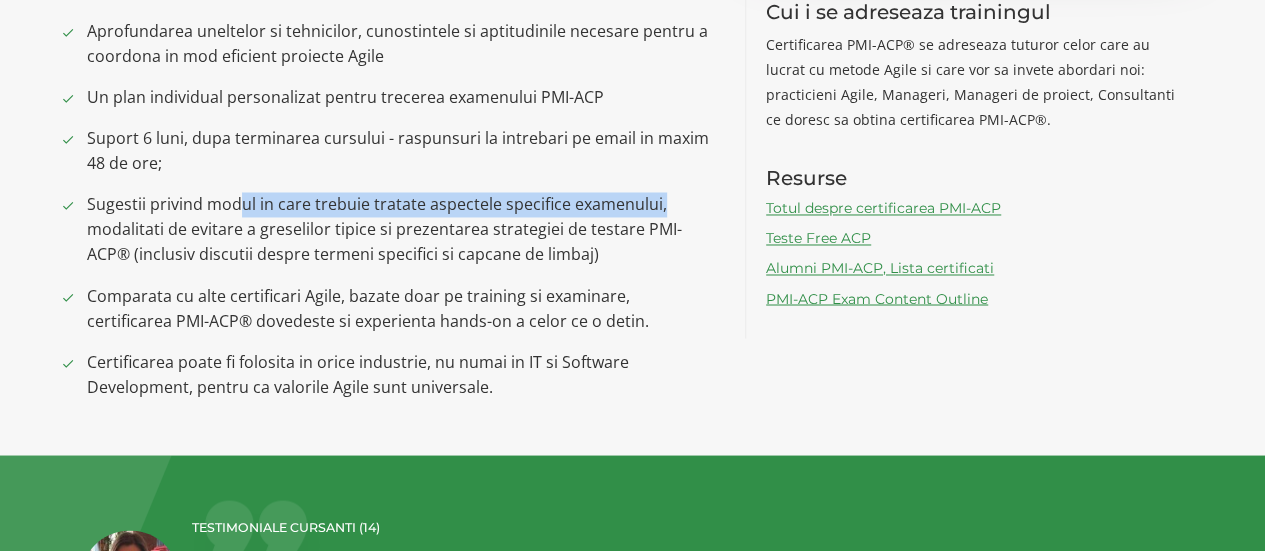 drag, startPoint x: 240, startPoint y: 205, endPoint x: 693, endPoint y: 205, distance: 453 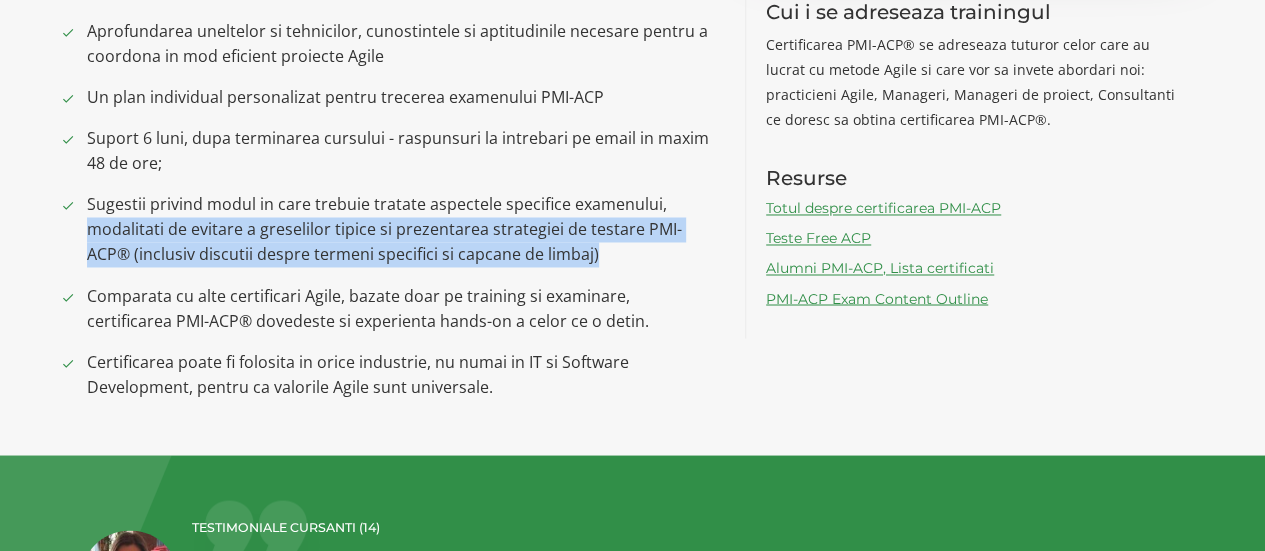 drag, startPoint x: 84, startPoint y: 225, endPoint x: 692, endPoint y: 257, distance: 608.84155 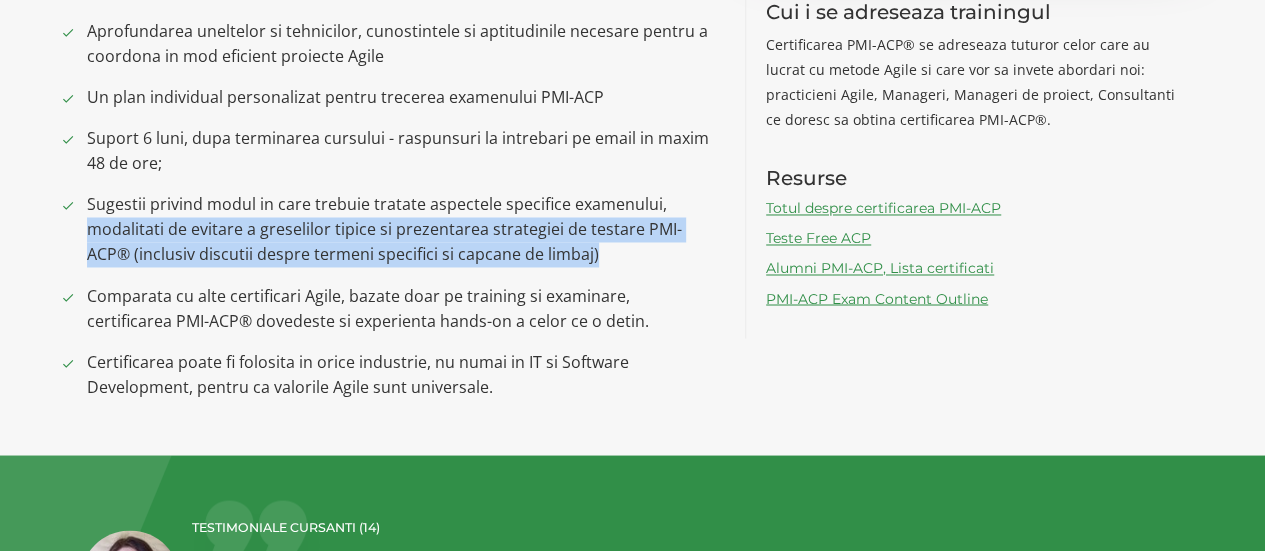 click on "Alumni PMI-ACP, Lista certificati" at bounding box center [880, 268] 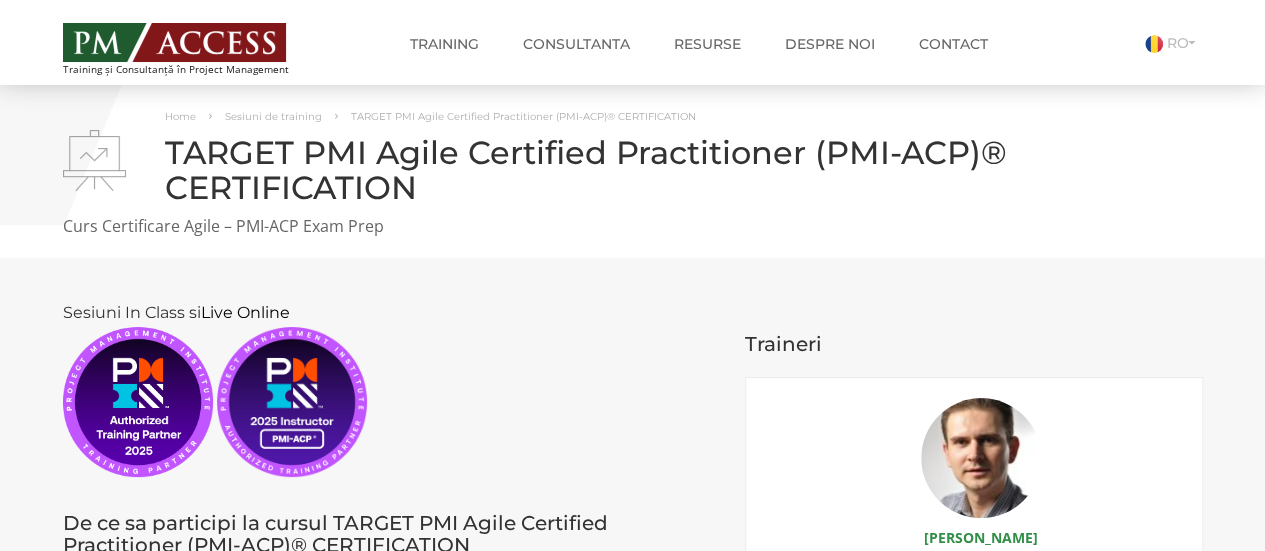 scroll, scrollTop: 200, scrollLeft: 0, axis: vertical 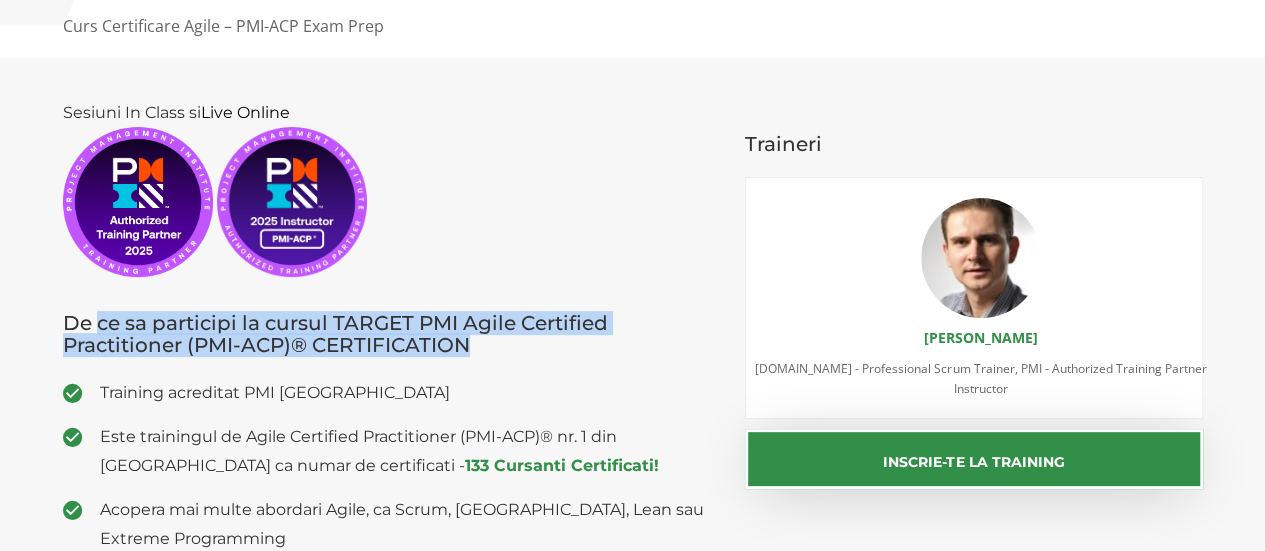drag, startPoint x: 99, startPoint y: 329, endPoint x: 626, endPoint y: 340, distance: 527.1148 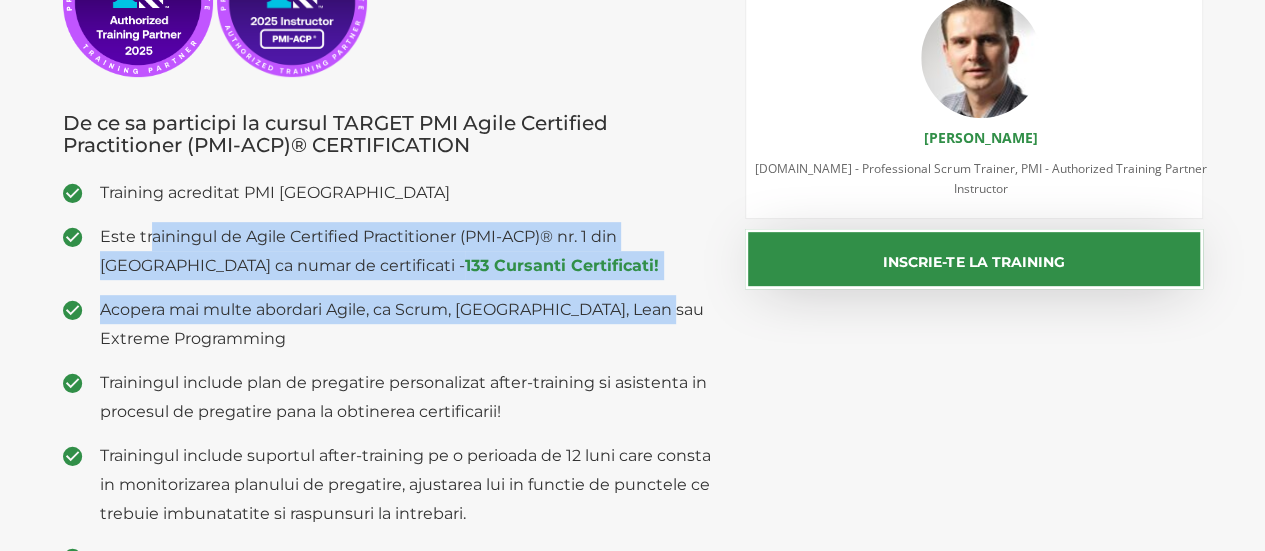 drag, startPoint x: 147, startPoint y: 239, endPoint x: 692, endPoint y: 289, distance: 547.28876 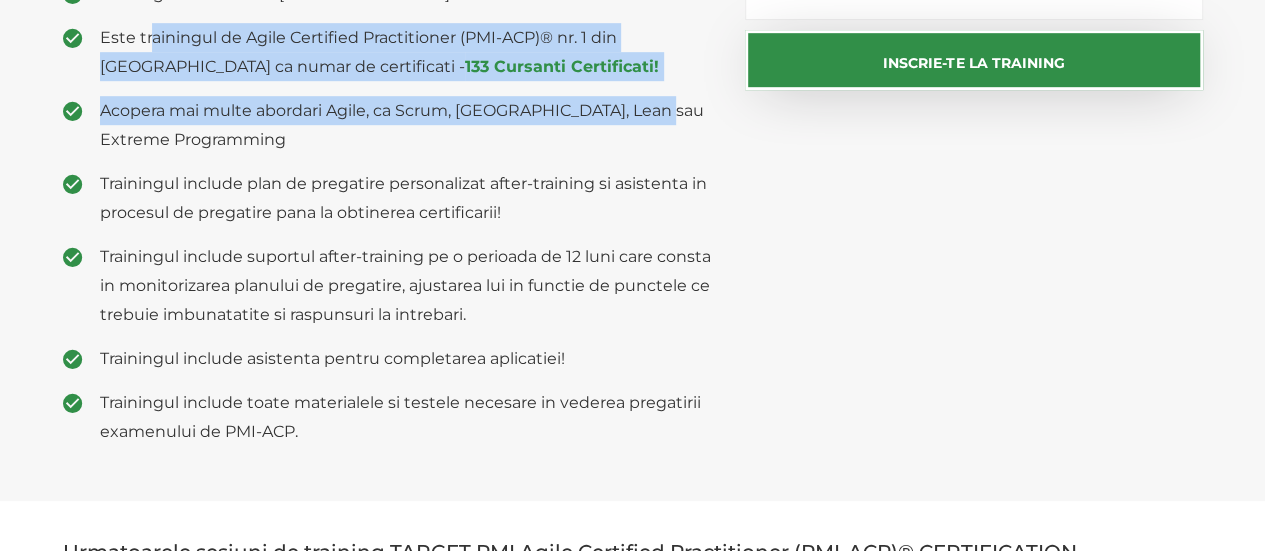 scroll, scrollTop: 600, scrollLeft: 0, axis: vertical 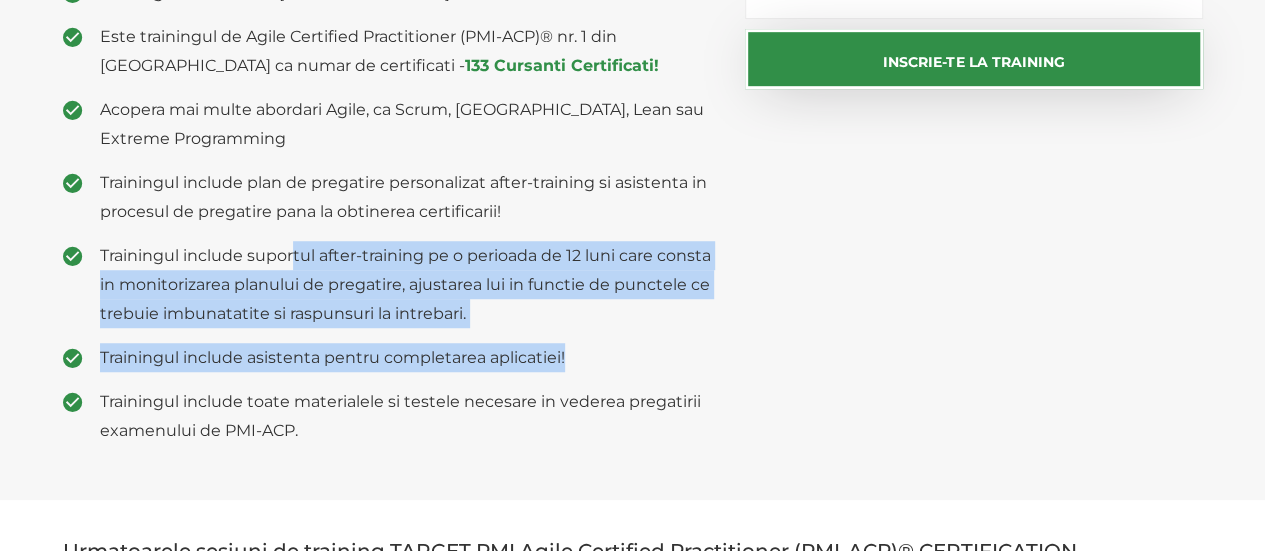 drag, startPoint x: 294, startPoint y: 267, endPoint x: 743, endPoint y: 342, distance: 455.22083 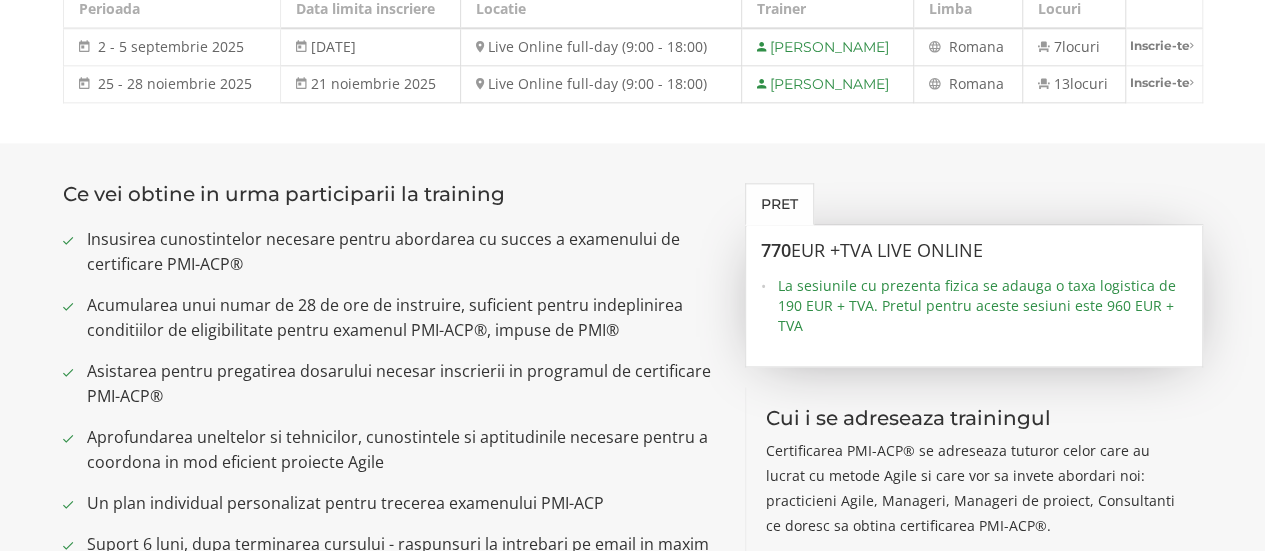 scroll, scrollTop: 1200, scrollLeft: 0, axis: vertical 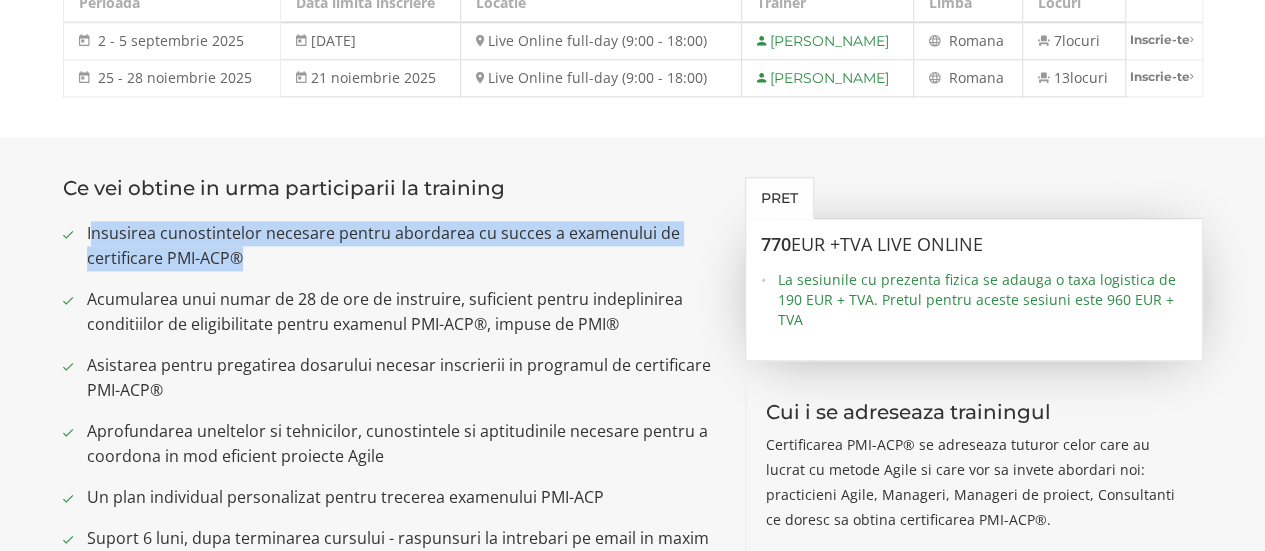 drag, startPoint x: 90, startPoint y: 237, endPoint x: 641, endPoint y: 254, distance: 551.2622 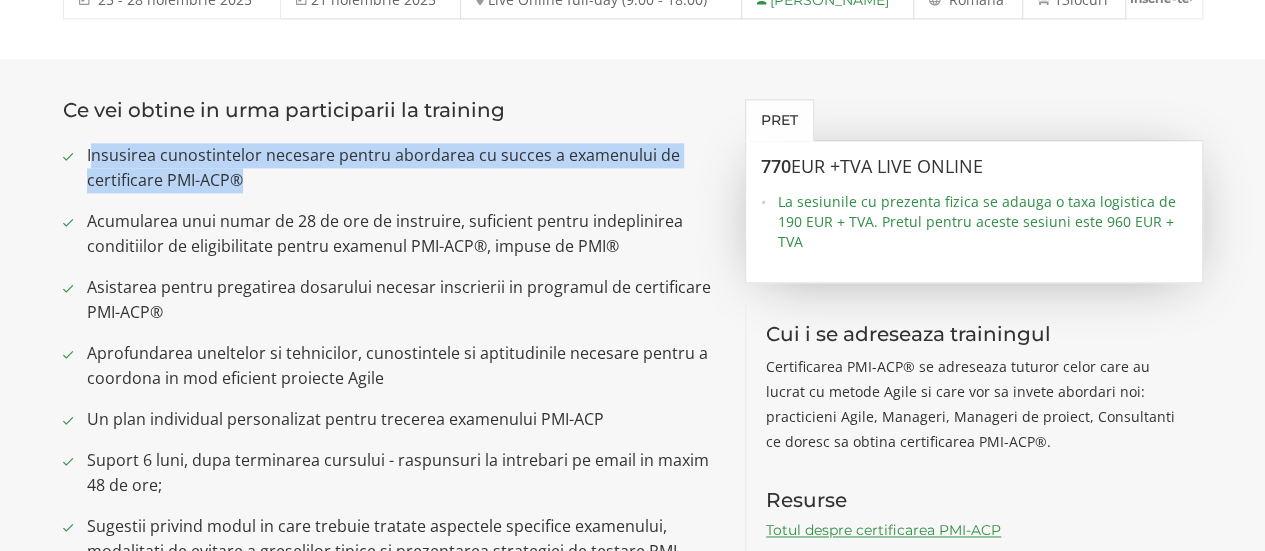 scroll, scrollTop: 1400, scrollLeft: 0, axis: vertical 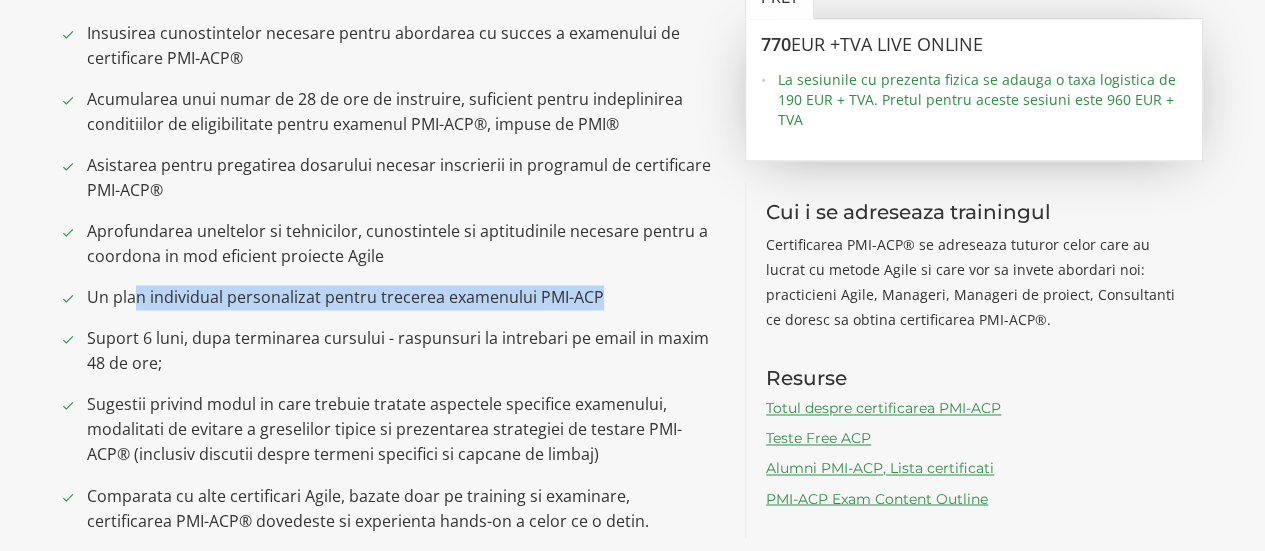 drag, startPoint x: 134, startPoint y: 293, endPoint x: 648, endPoint y: 300, distance: 514.04767 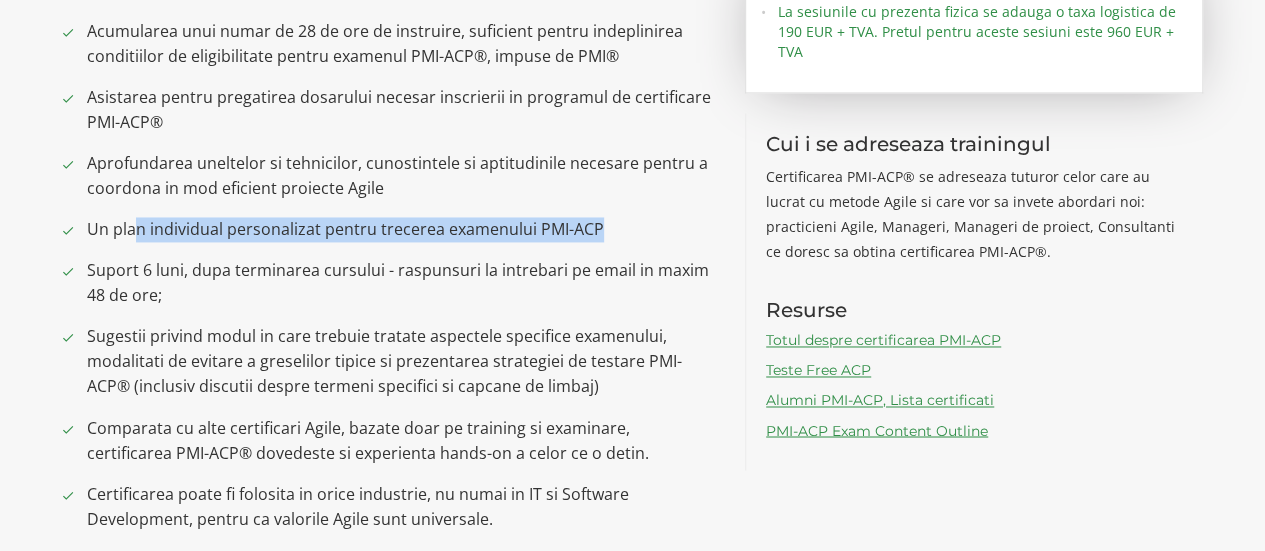 scroll, scrollTop: 1500, scrollLeft: 0, axis: vertical 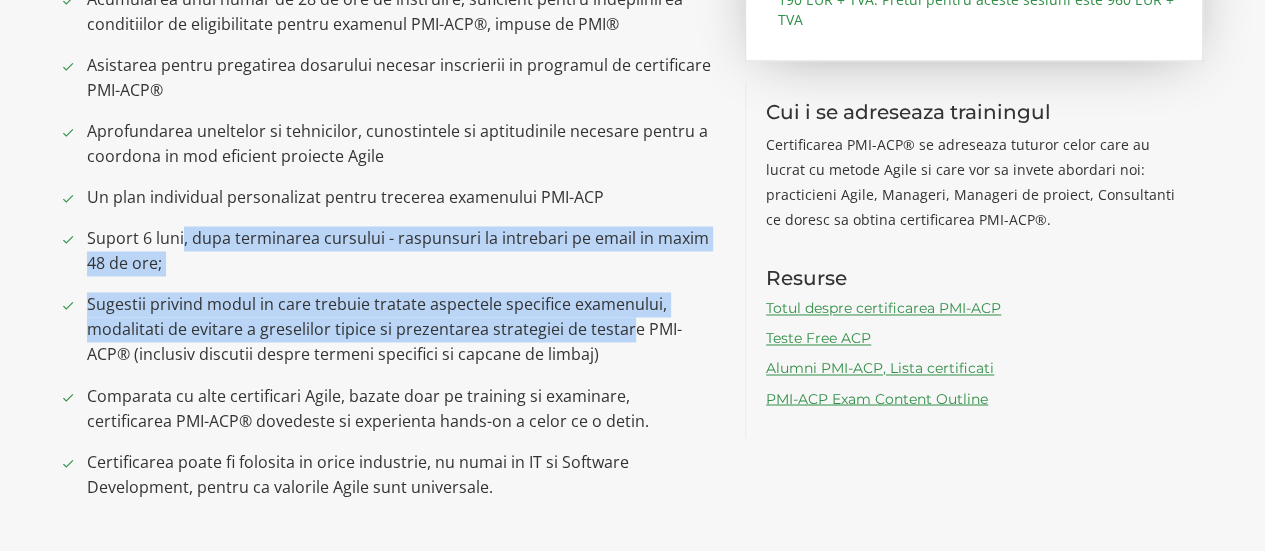 drag, startPoint x: 207, startPoint y: 241, endPoint x: 628, endPoint y: 338, distance: 432.0301 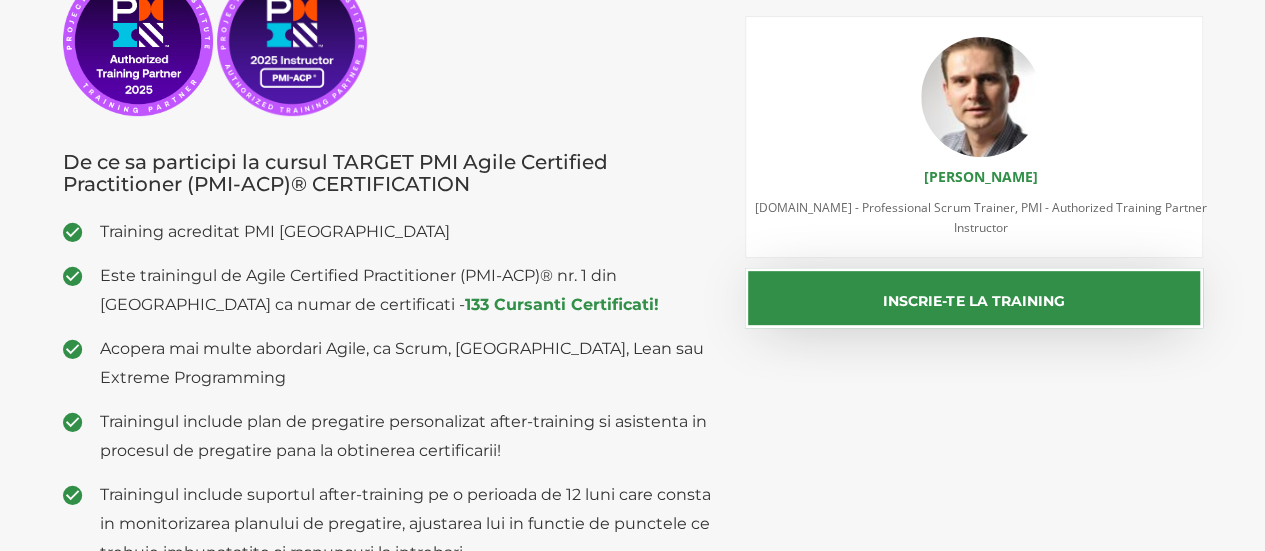 scroll, scrollTop: 400, scrollLeft: 0, axis: vertical 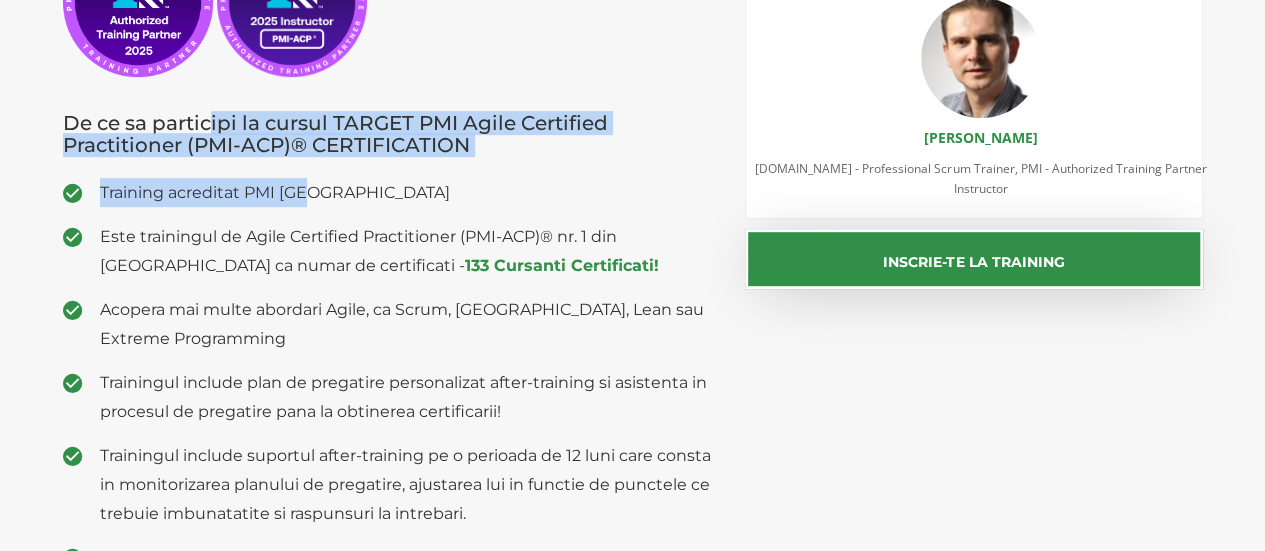 drag, startPoint x: 212, startPoint y: 126, endPoint x: 653, endPoint y: 185, distance: 444.9292 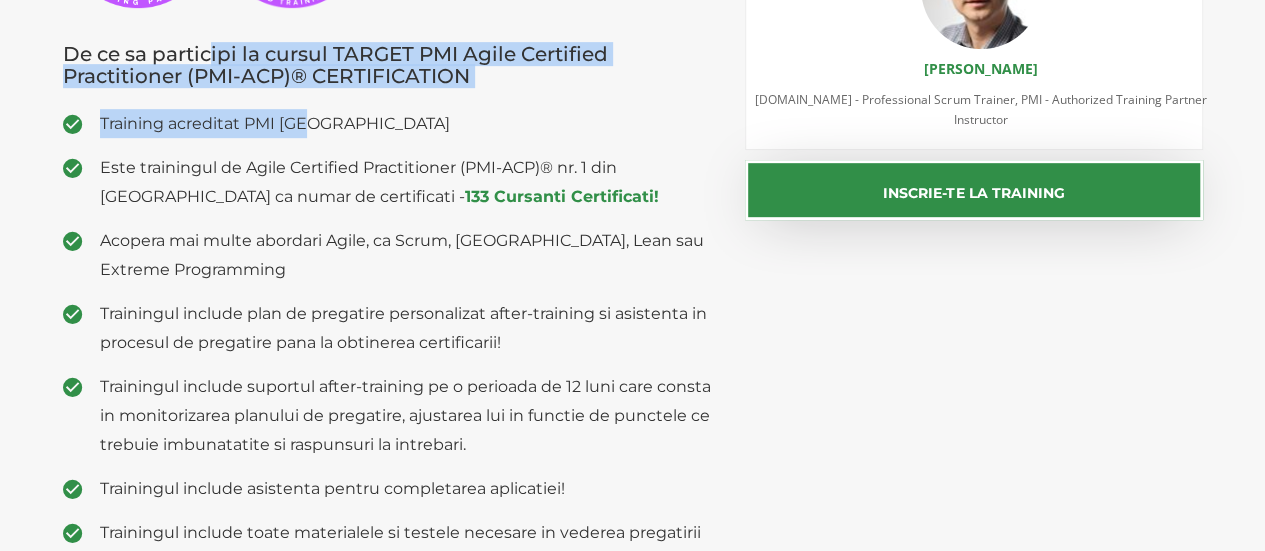 scroll, scrollTop: 500, scrollLeft: 0, axis: vertical 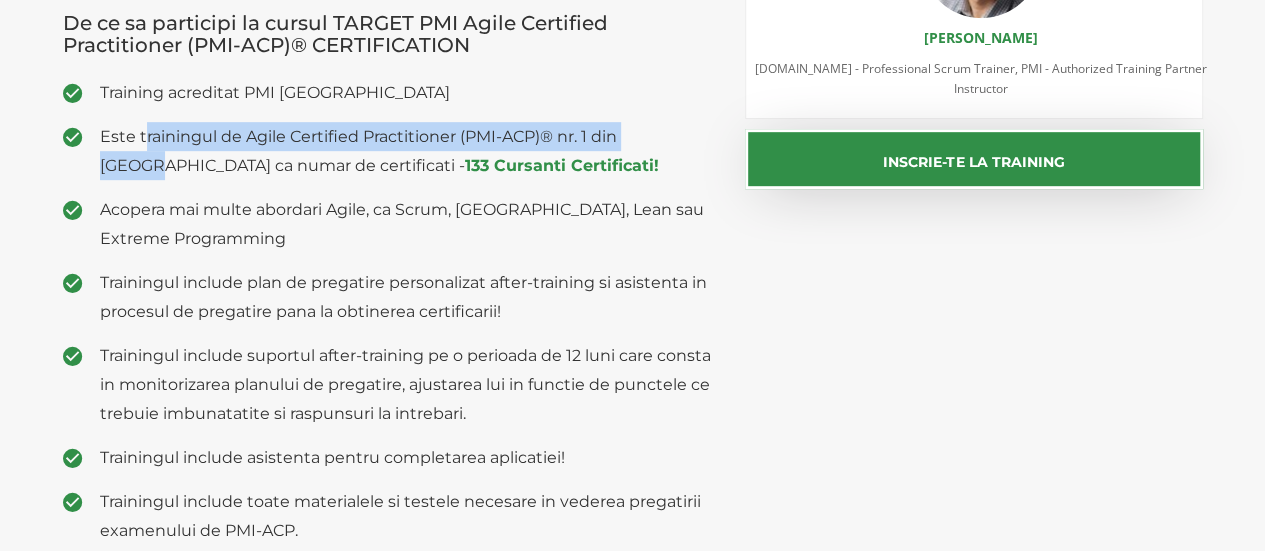 drag, startPoint x: 141, startPoint y: 138, endPoint x: 686, endPoint y: 145, distance: 545.0449 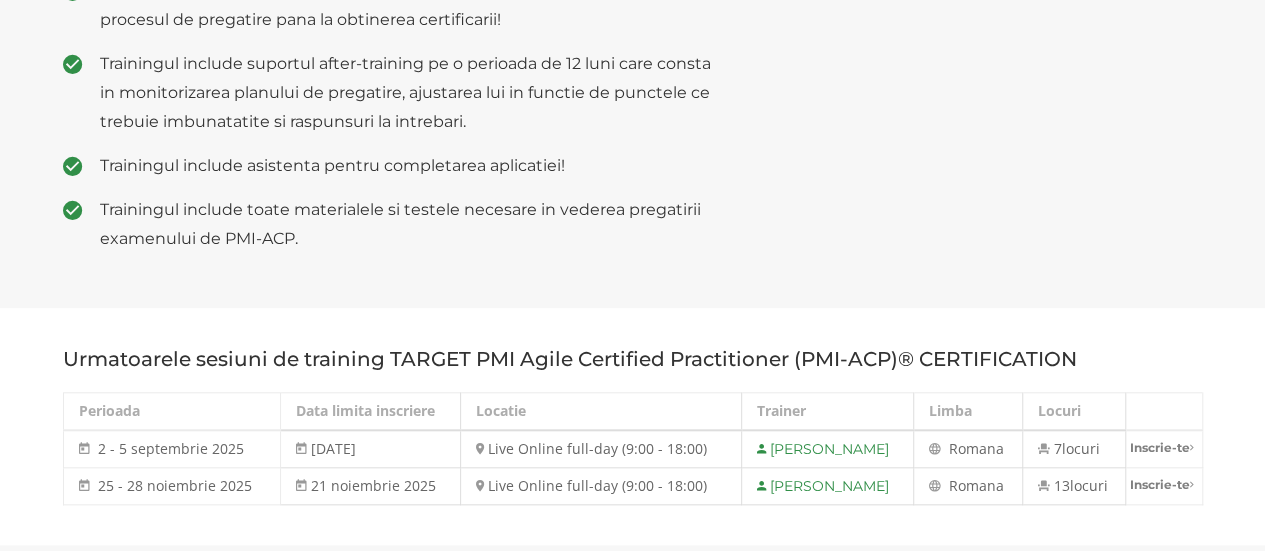 scroll, scrollTop: 1100, scrollLeft: 0, axis: vertical 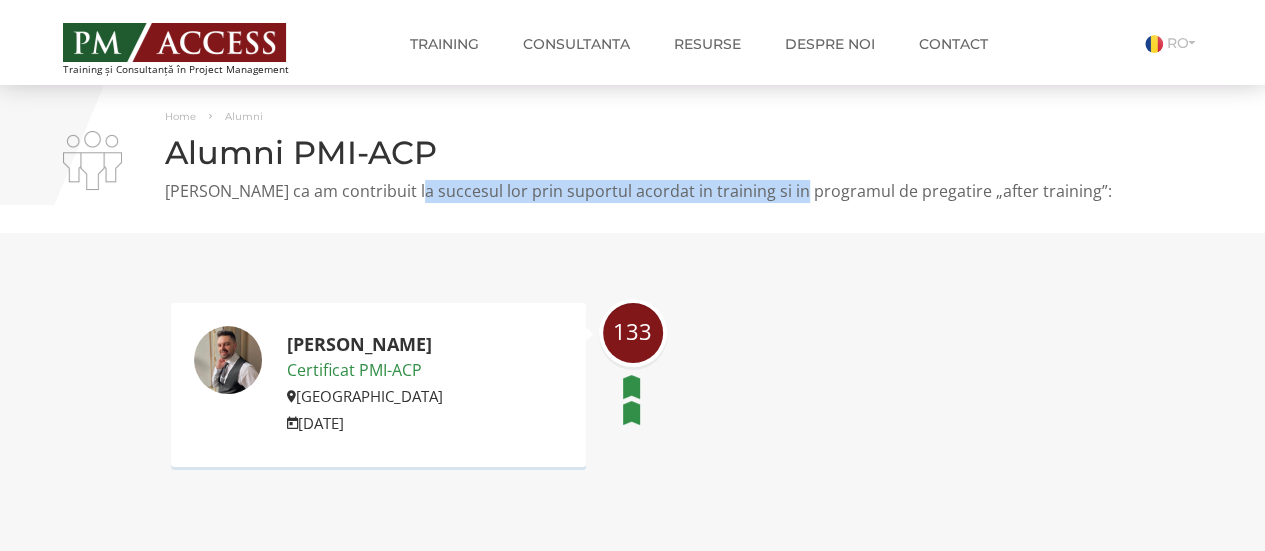 drag, startPoint x: 450, startPoint y: 198, endPoint x: 792, endPoint y: 198, distance: 342 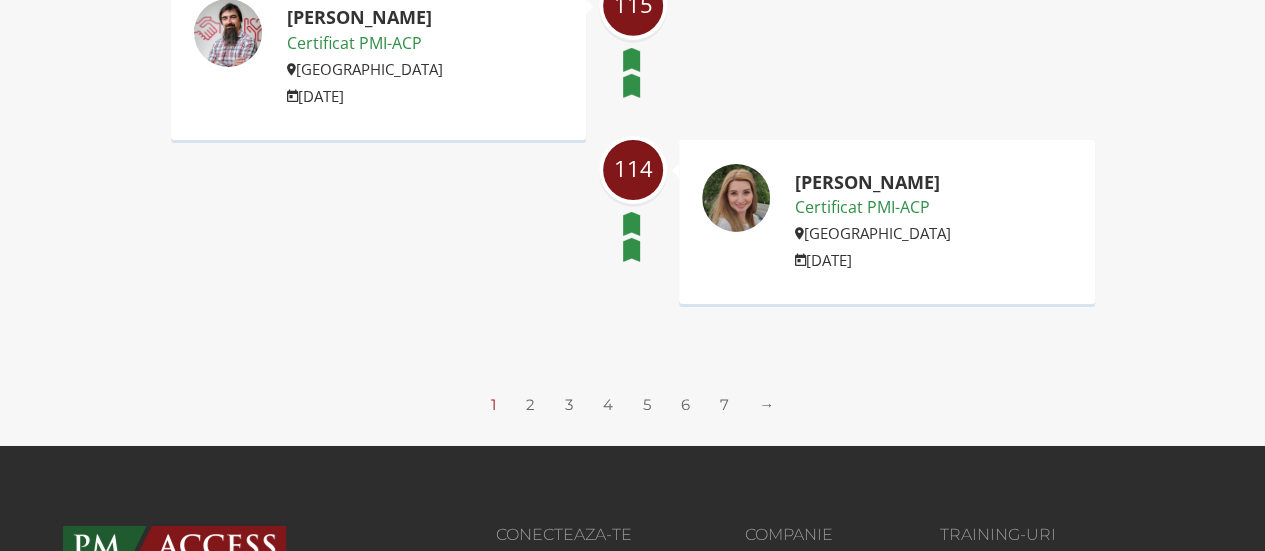 scroll, scrollTop: 3400, scrollLeft: 0, axis: vertical 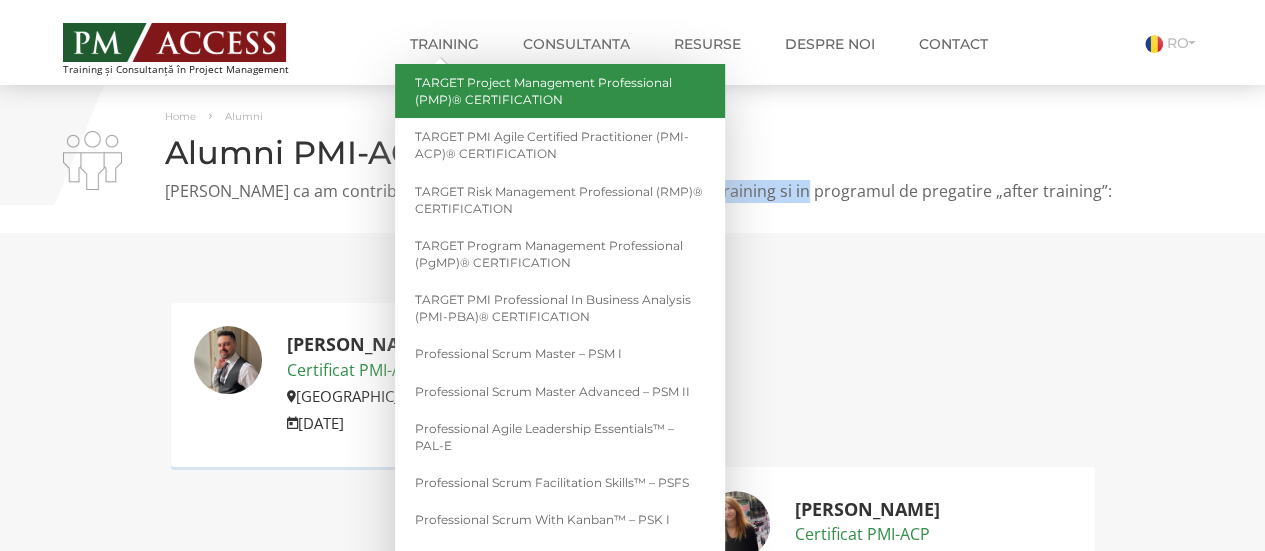 click on "TARGET Project Management Professional (PMP)® CERTIFICATION" at bounding box center [560, 91] 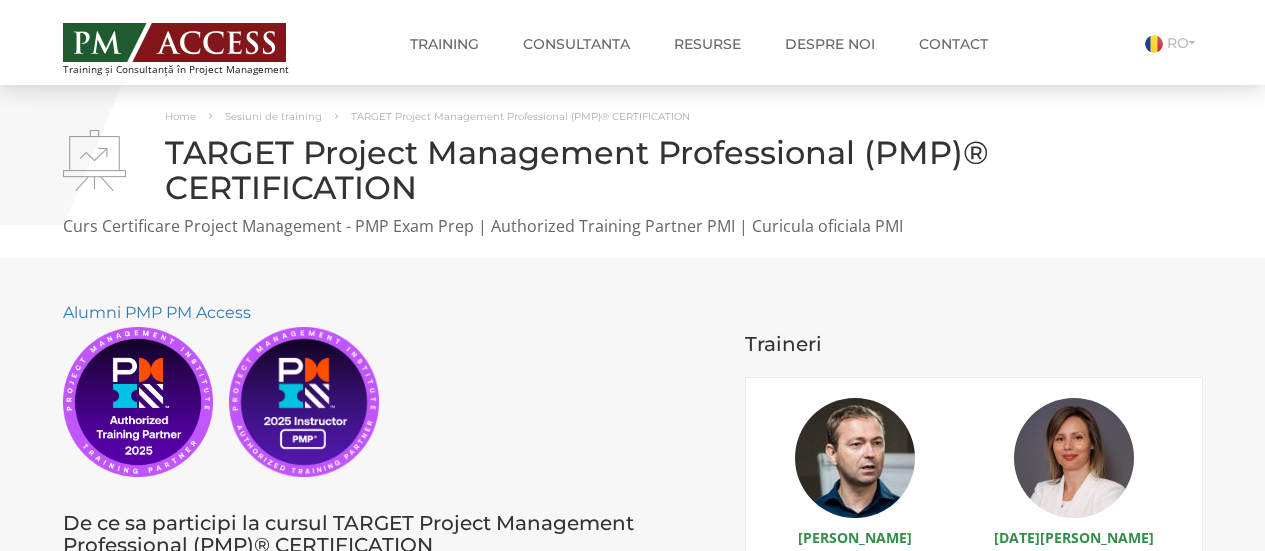 scroll, scrollTop: 0, scrollLeft: 0, axis: both 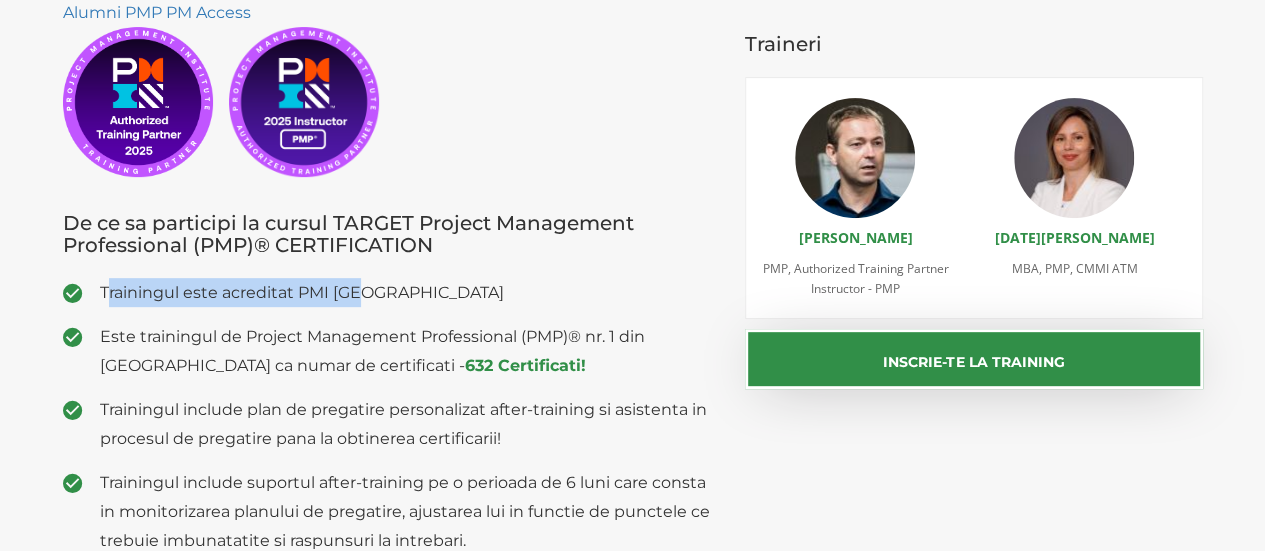drag, startPoint x: 110, startPoint y: 287, endPoint x: 418, endPoint y: 305, distance: 308.5255 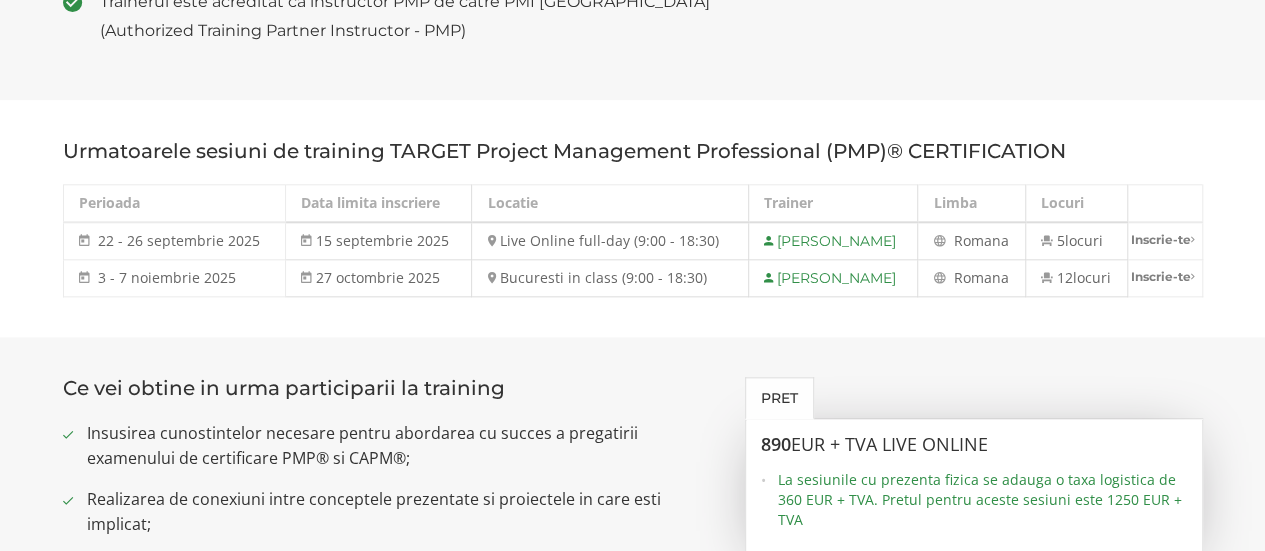 scroll, scrollTop: 1200, scrollLeft: 0, axis: vertical 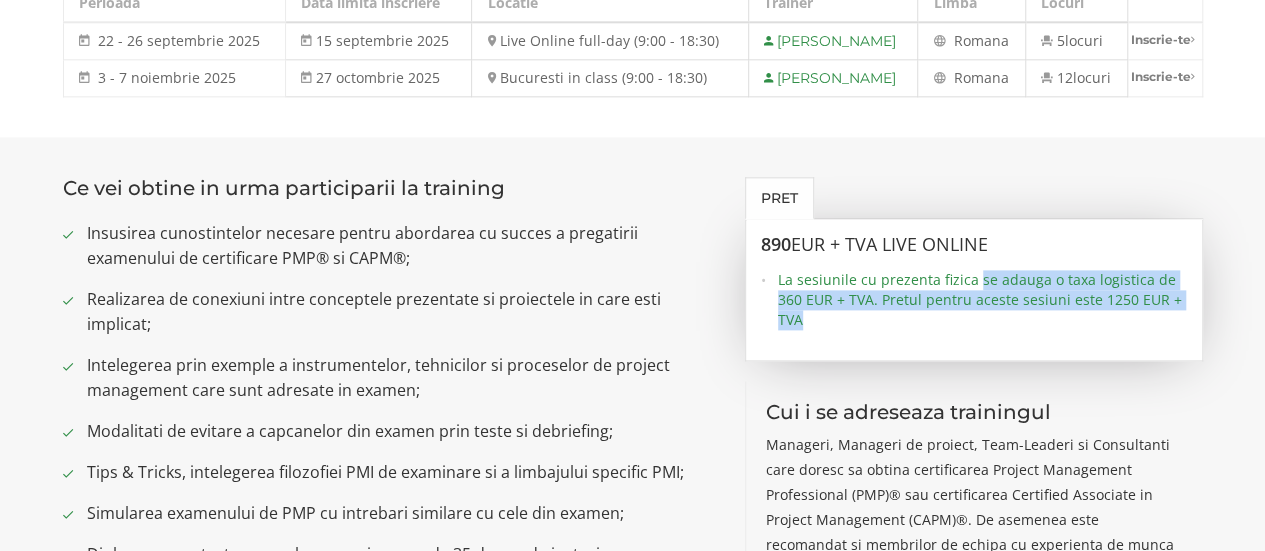 drag, startPoint x: 976, startPoint y: 279, endPoint x: 1166, endPoint y: 324, distance: 195.25624 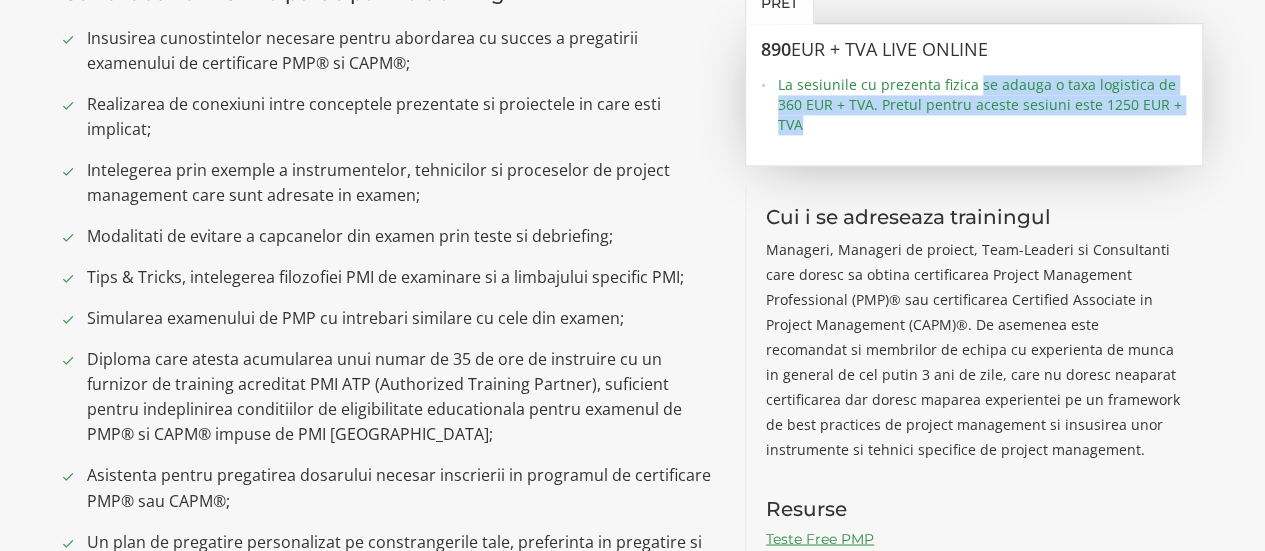 scroll, scrollTop: 1400, scrollLeft: 0, axis: vertical 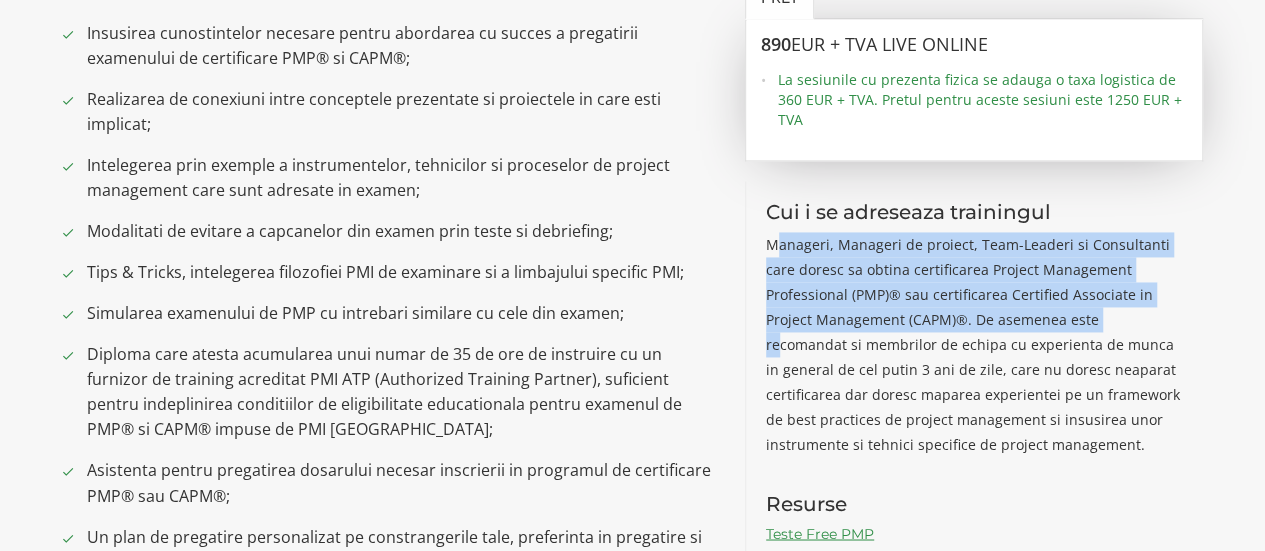 drag, startPoint x: 780, startPoint y: 243, endPoint x: 1108, endPoint y: 326, distance: 338.3386 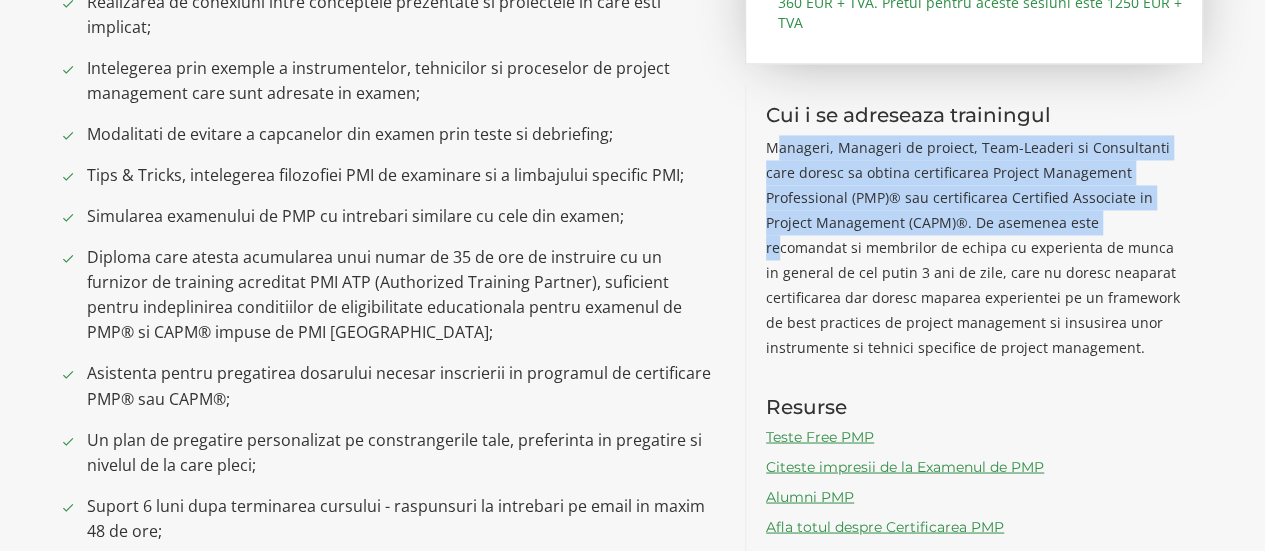 scroll, scrollTop: 1500, scrollLeft: 0, axis: vertical 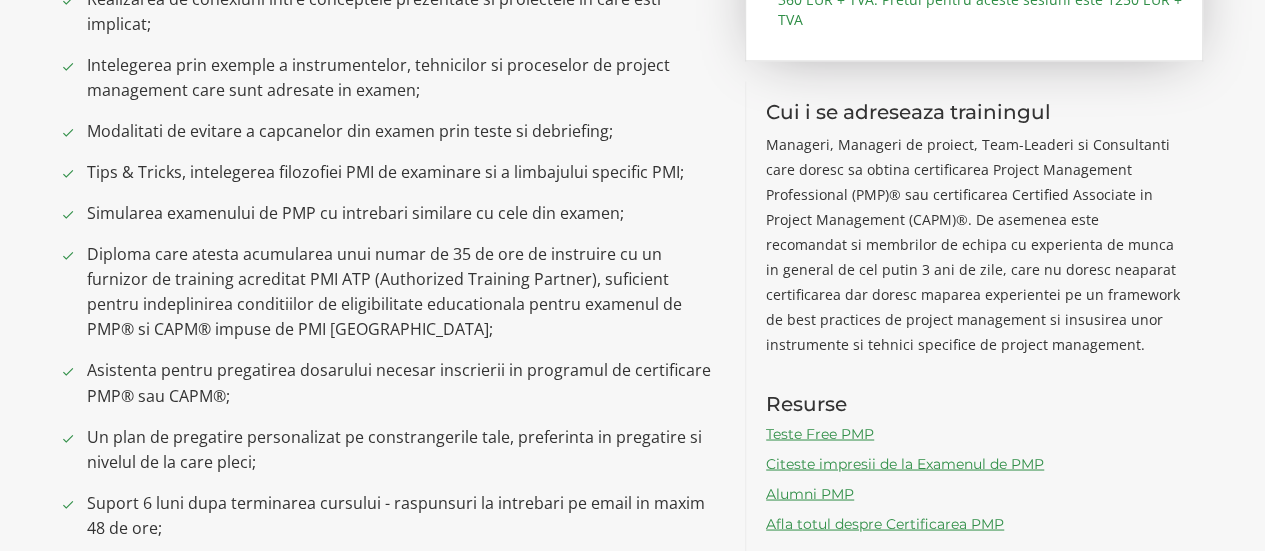 click on "Resurse" at bounding box center [974, 403] 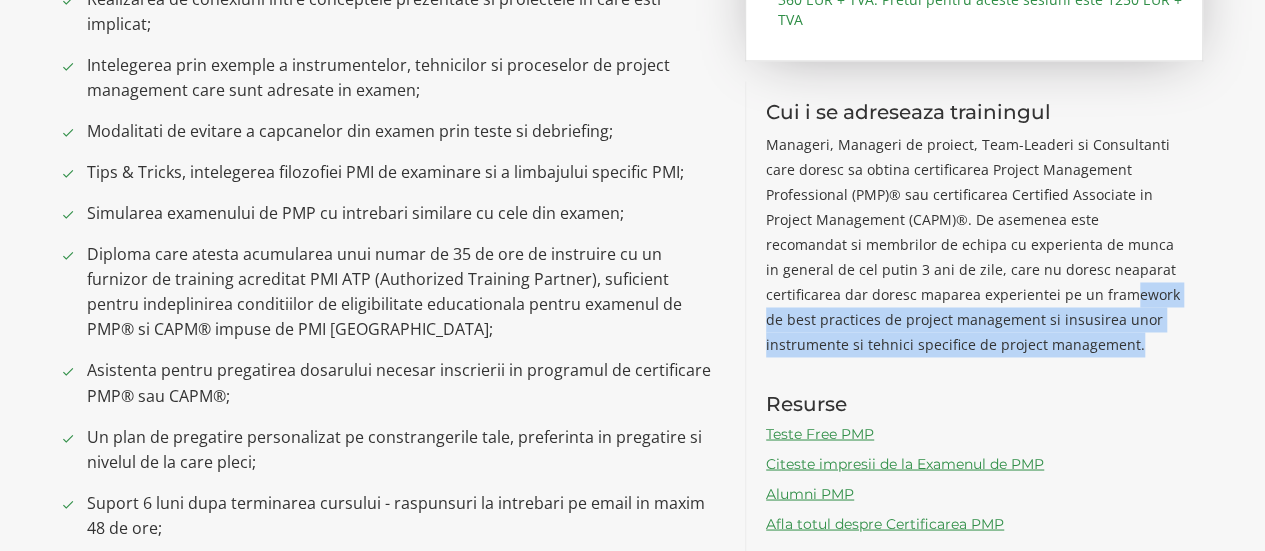 drag, startPoint x: 1022, startPoint y: 284, endPoint x: 1149, endPoint y: 345, distance: 140.89003 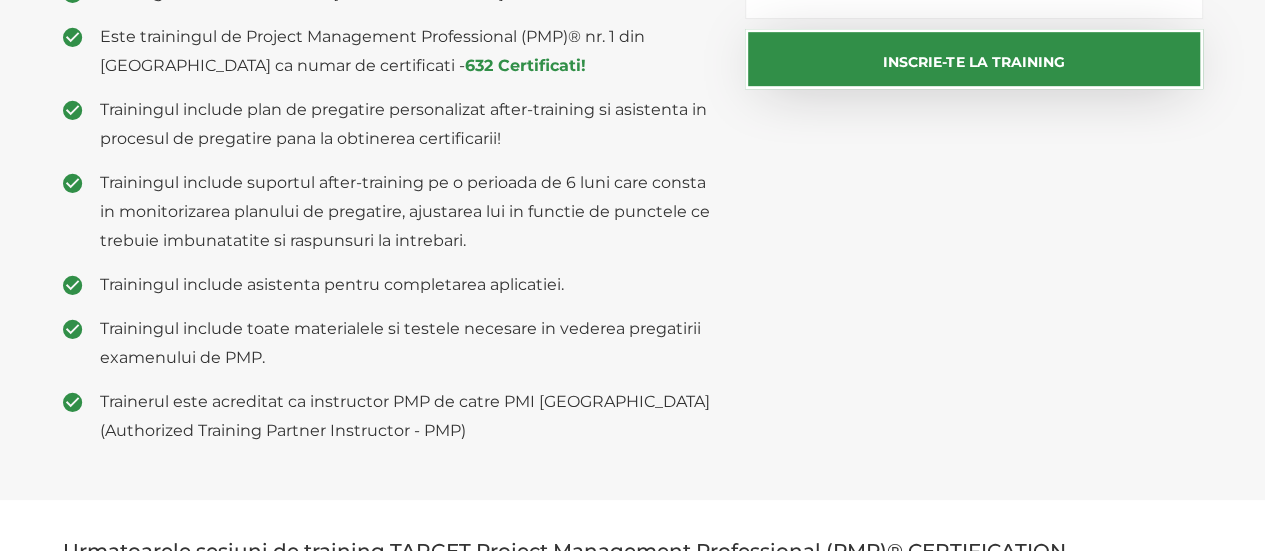 scroll, scrollTop: 0, scrollLeft: 0, axis: both 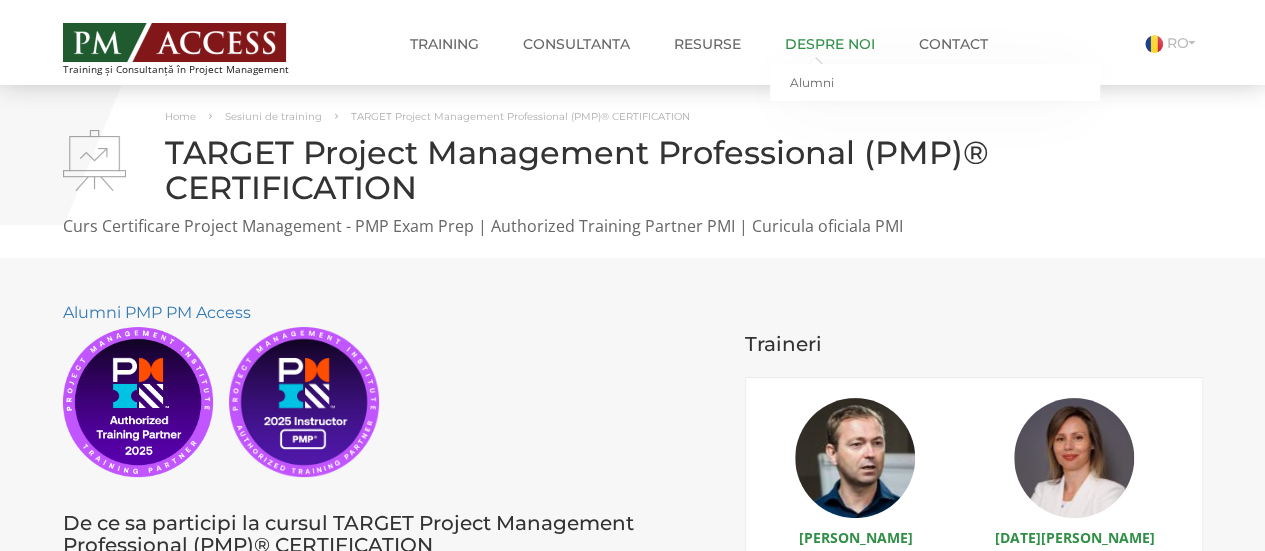 click on "Despre noi" at bounding box center (830, 44) 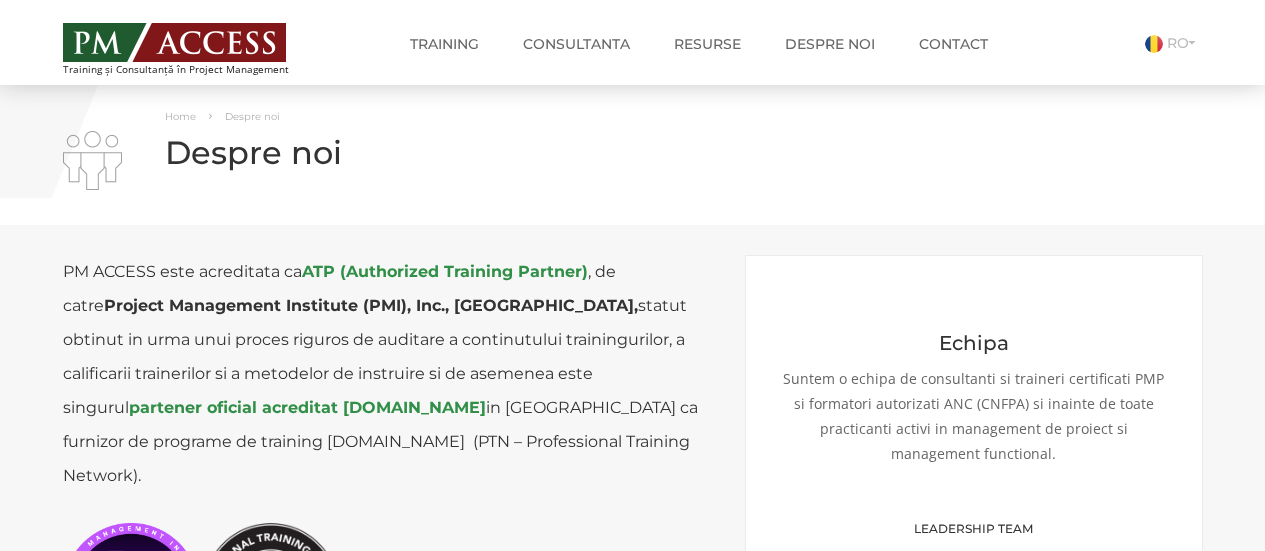 scroll, scrollTop: 0, scrollLeft: 0, axis: both 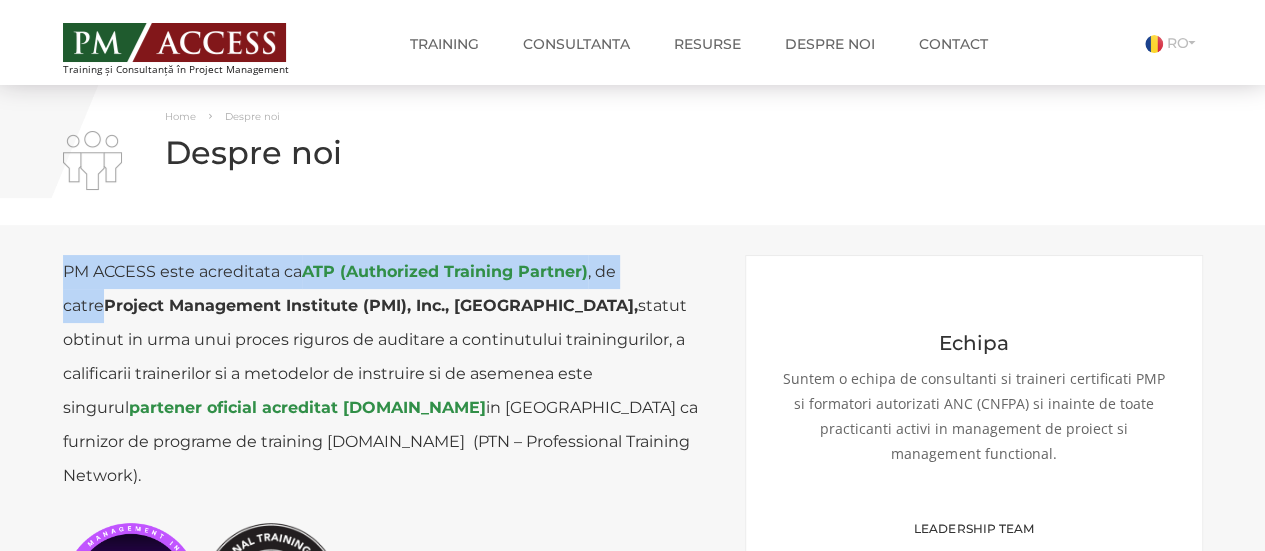 drag, startPoint x: 66, startPoint y: 275, endPoint x: 711, endPoint y: 277, distance: 645.0031 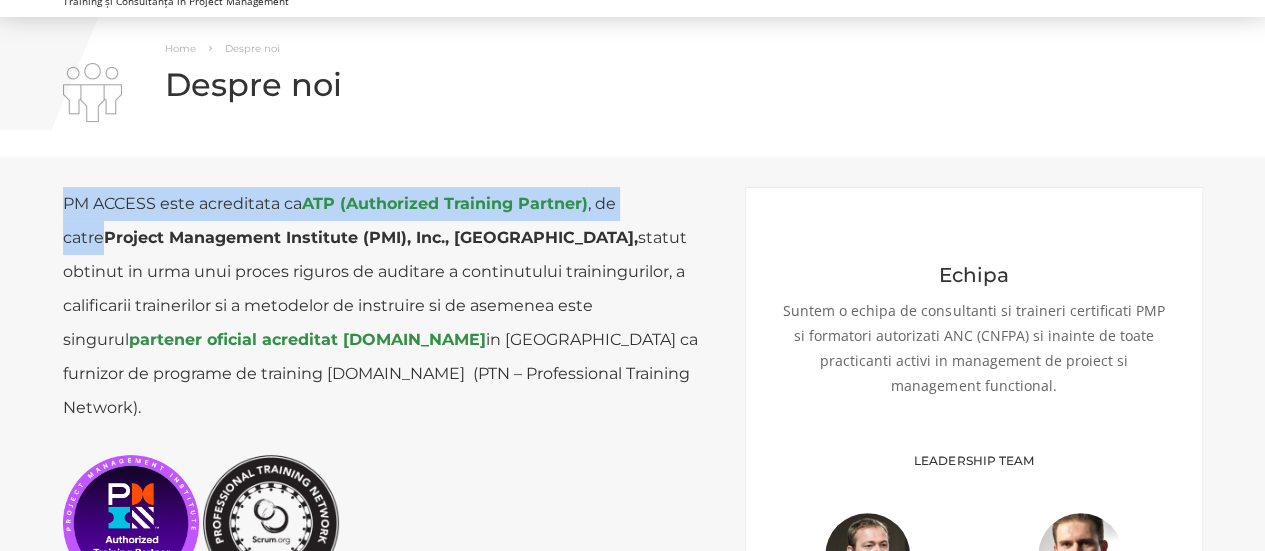 scroll, scrollTop: 100, scrollLeft: 0, axis: vertical 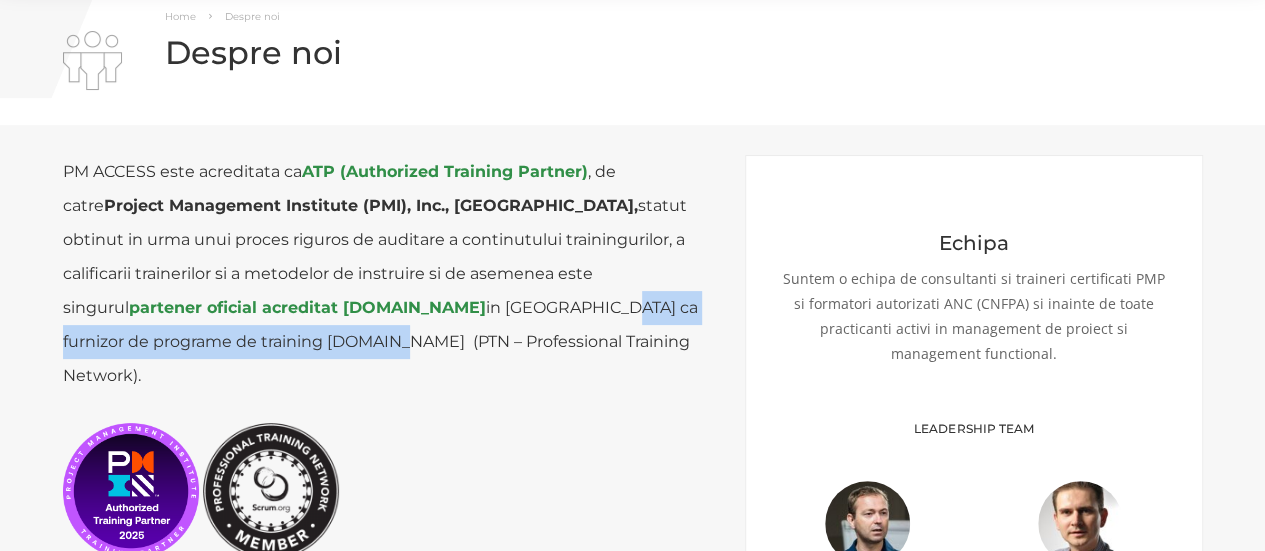 drag, startPoint x: 280, startPoint y: 311, endPoint x: 722, endPoint y: 320, distance: 442.0916 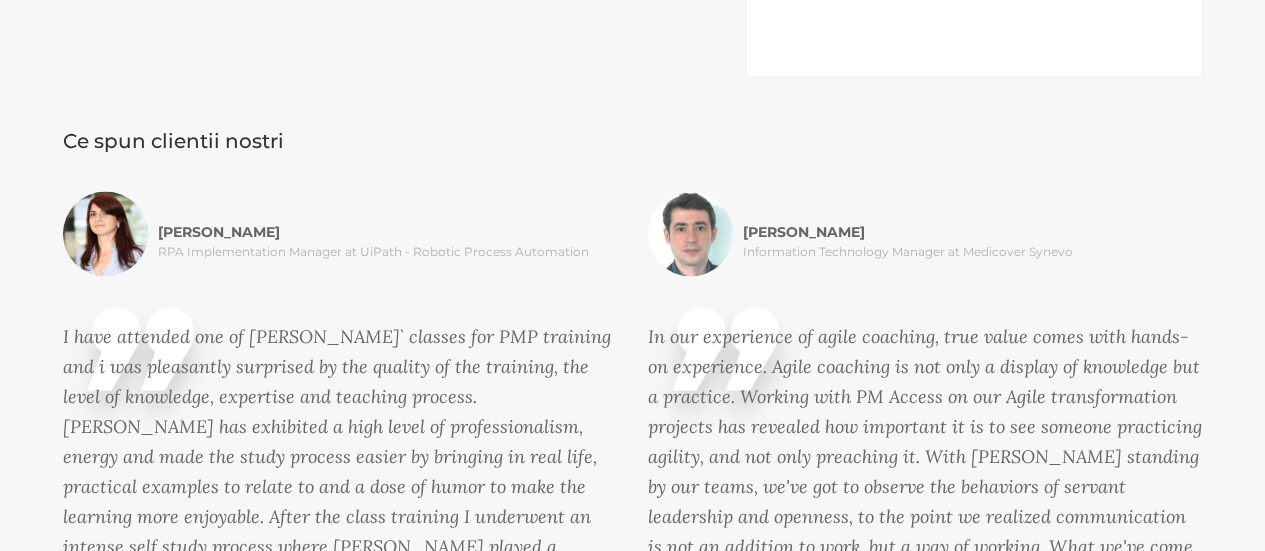 scroll, scrollTop: 1800, scrollLeft: 0, axis: vertical 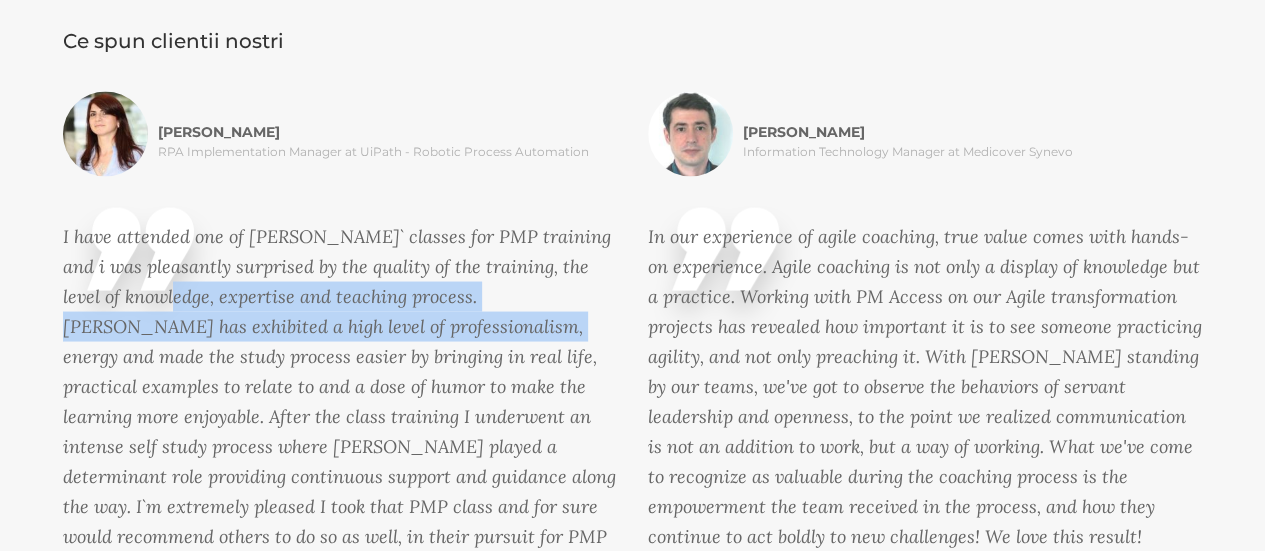 drag, startPoint x: 322, startPoint y: 266, endPoint x: 596, endPoint y: 287, distance: 274.80356 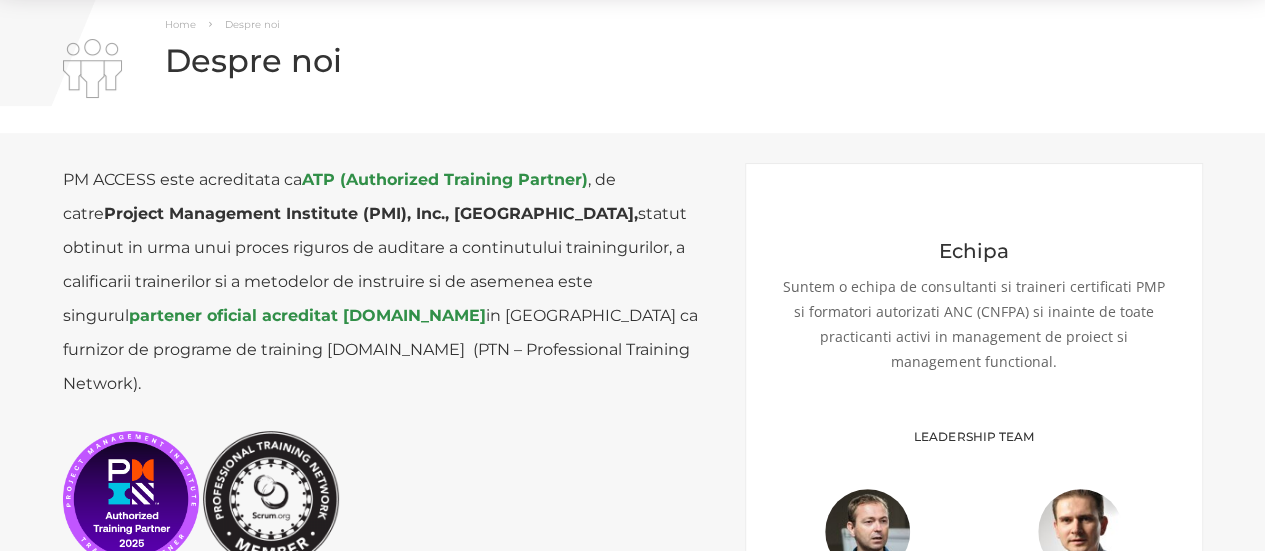 scroll, scrollTop: 0, scrollLeft: 0, axis: both 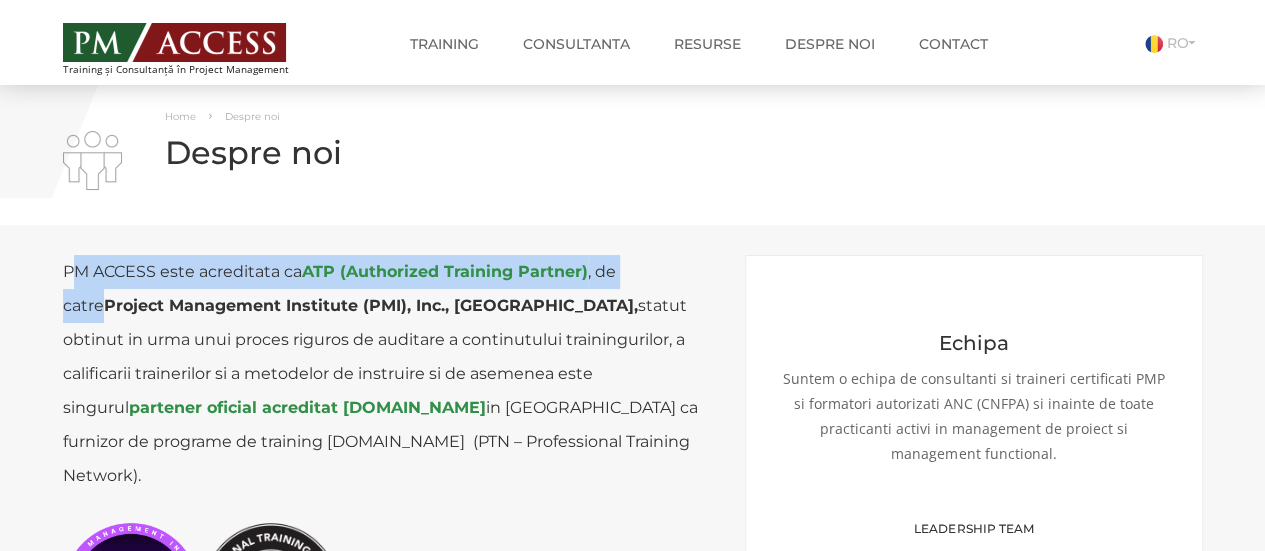 drag, startPoint x: 76, startPoint y: 274, endPoint x: 707, endPoint y: 287, distance: 631.1339 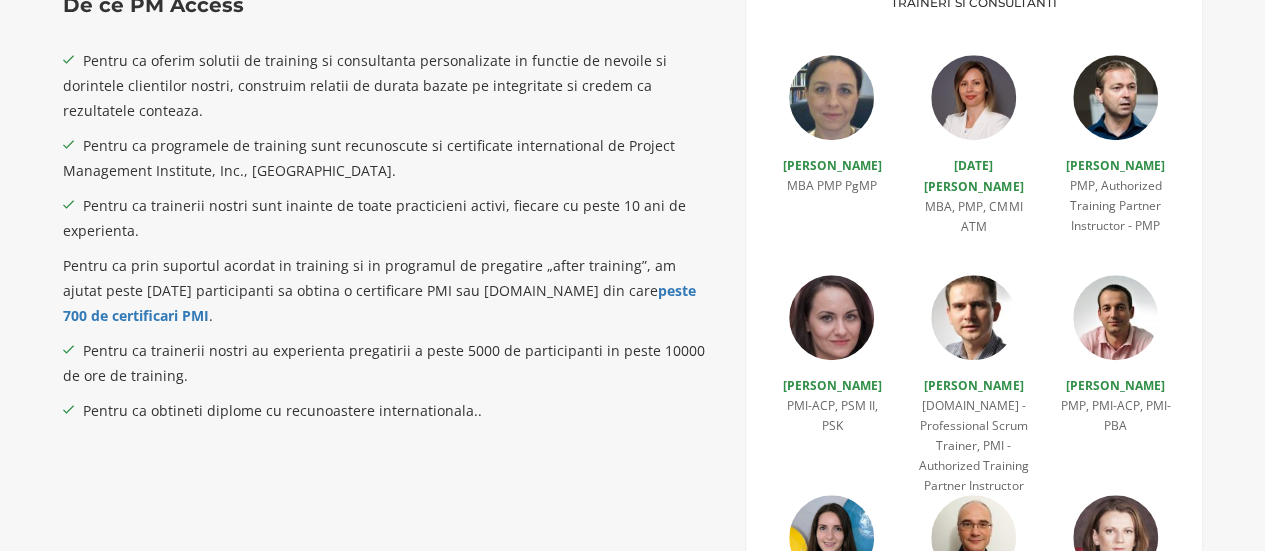 scroll, scrollTop: 800, scrollLeft: 0, axis: vertical 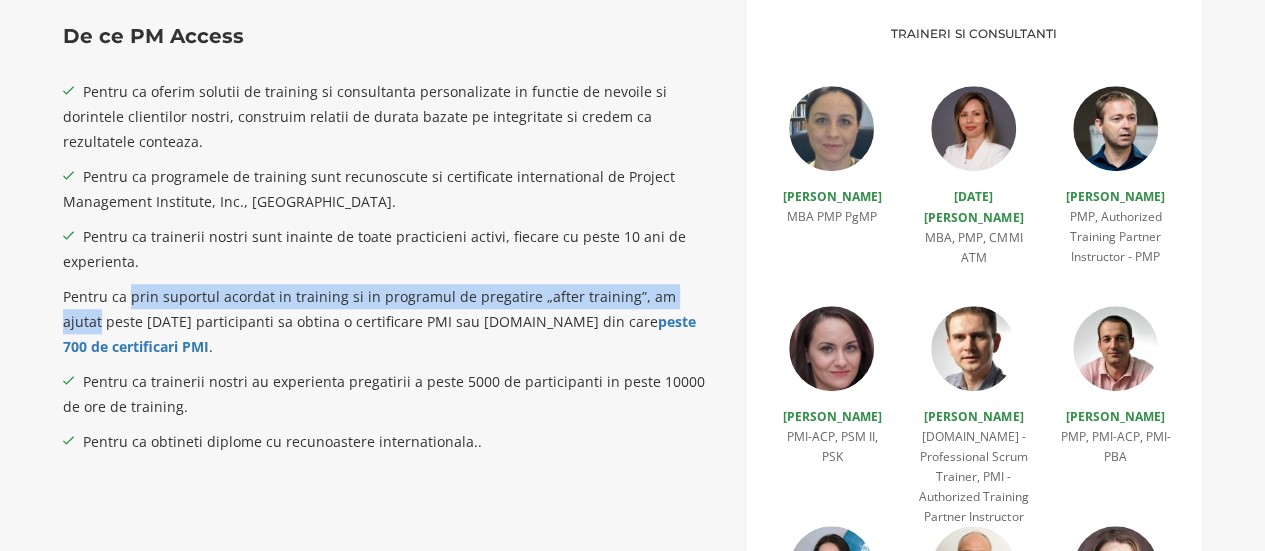 drag, startPoint x: 126, startPoint y: 223, endPoint x: 702, endPoint y: 223, distance: 576 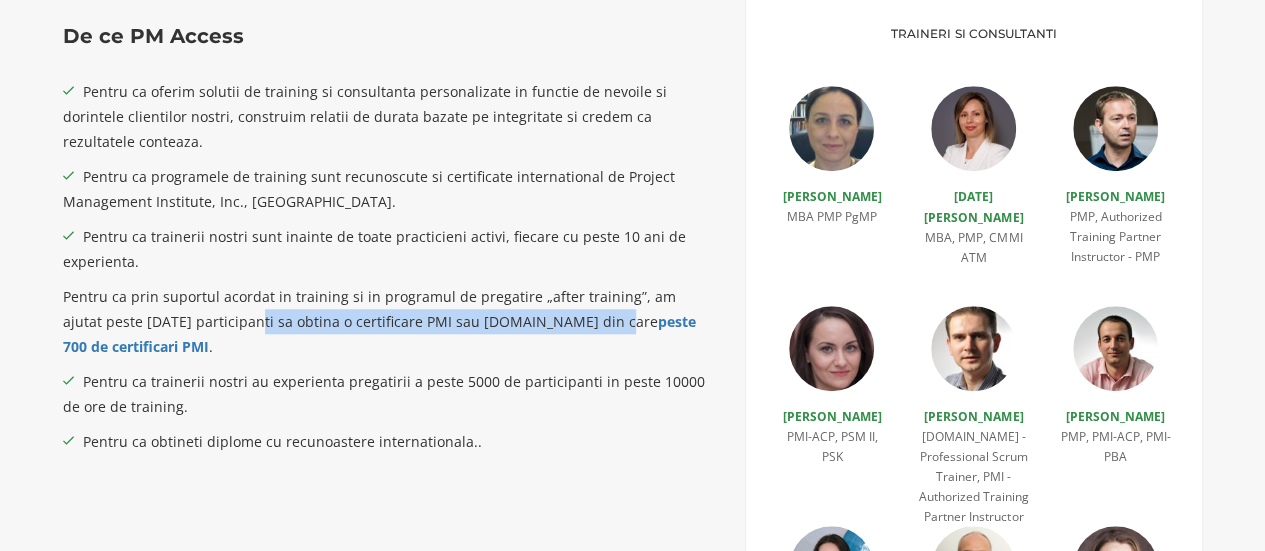 drag, startPoint x: 215, startPoint y: 235, endPoint x: 556, endPoint y: 237, distance: 341.00586 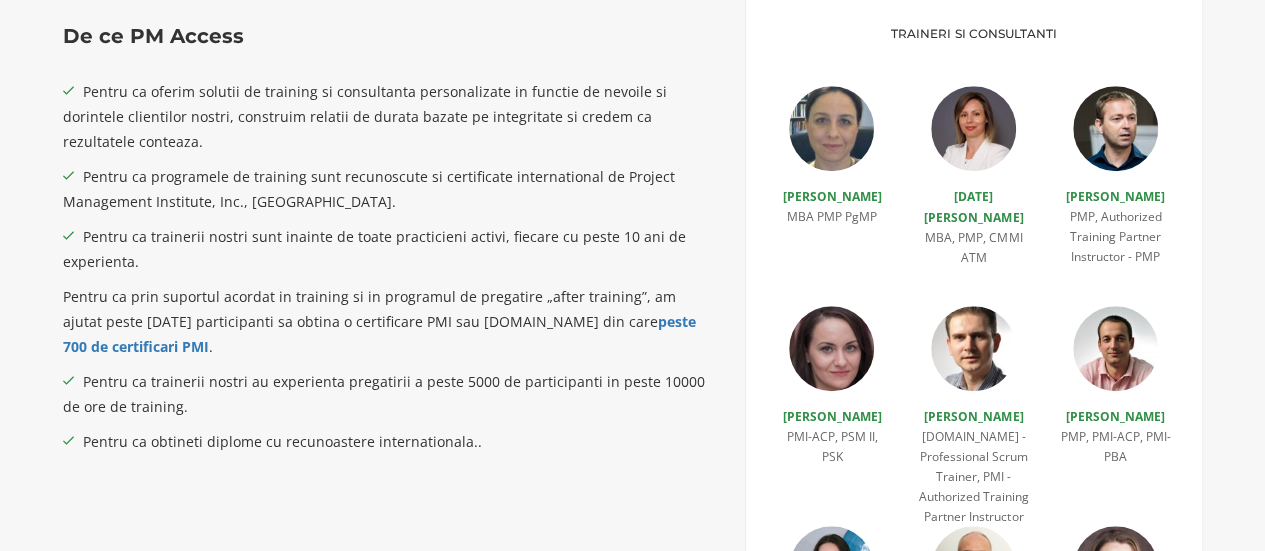 click on "Pentru ca prin suportul acordat in training si in programul de pregatire „after training”, am ajutat peste 1000 de participanti sa obtina o certificare PMI sau Scrum.org din care  peste 700 de certificari PMI ." at bounding box center (389, 321) 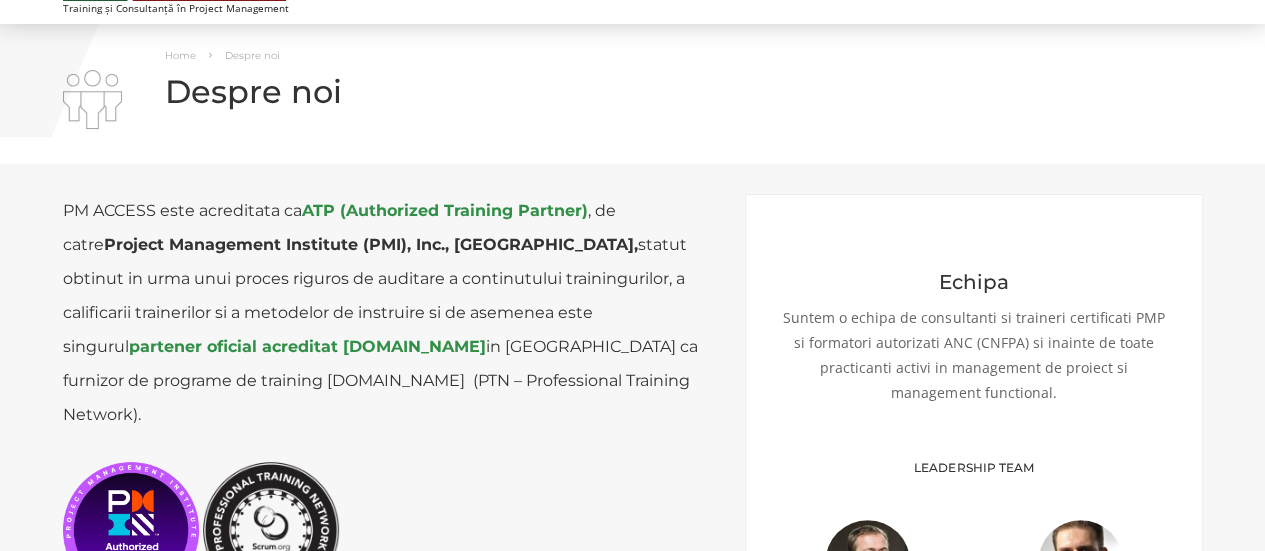 scroll, scrollTop: 0, scrollLeft: 0, axis: both 